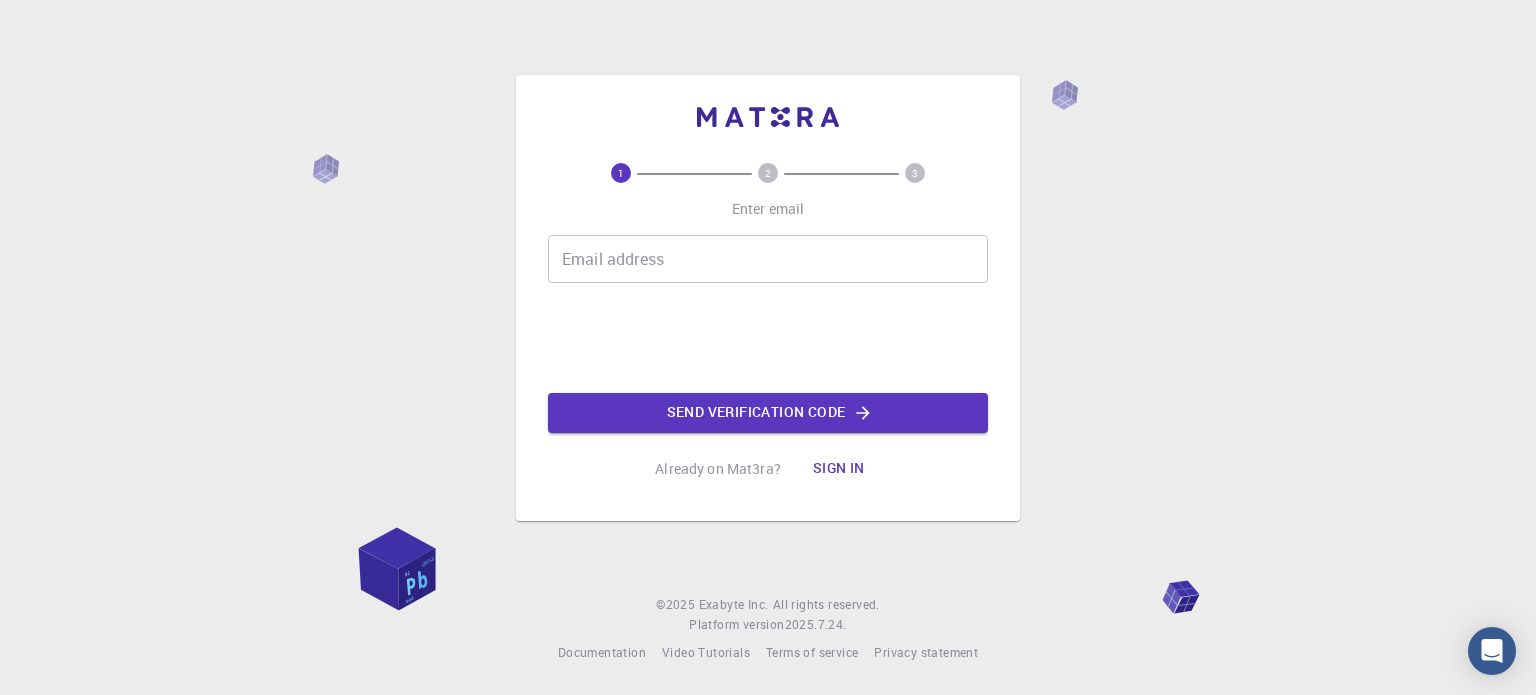 scroll, scrollTop: 0, scrollLeft: 0, axis: both 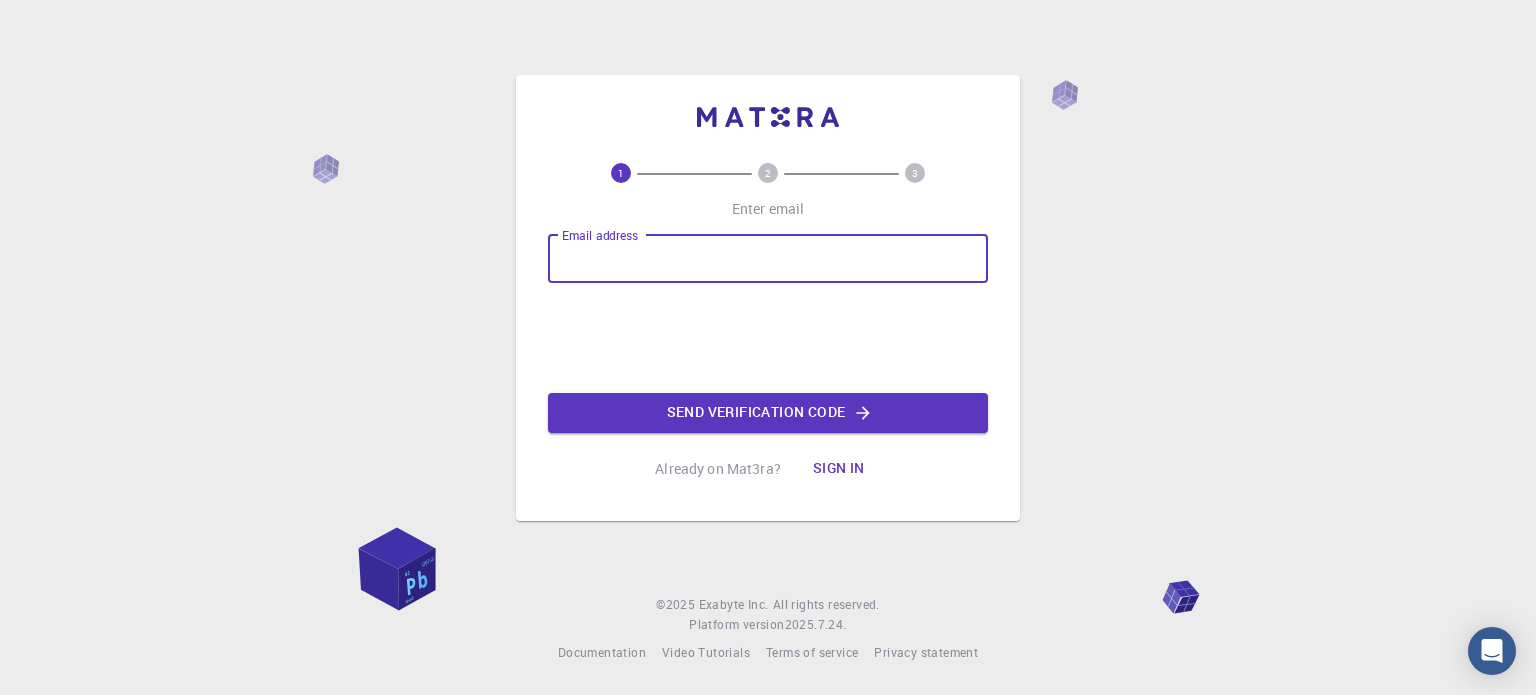 click on "Email address" at bounding box center [768, 259] 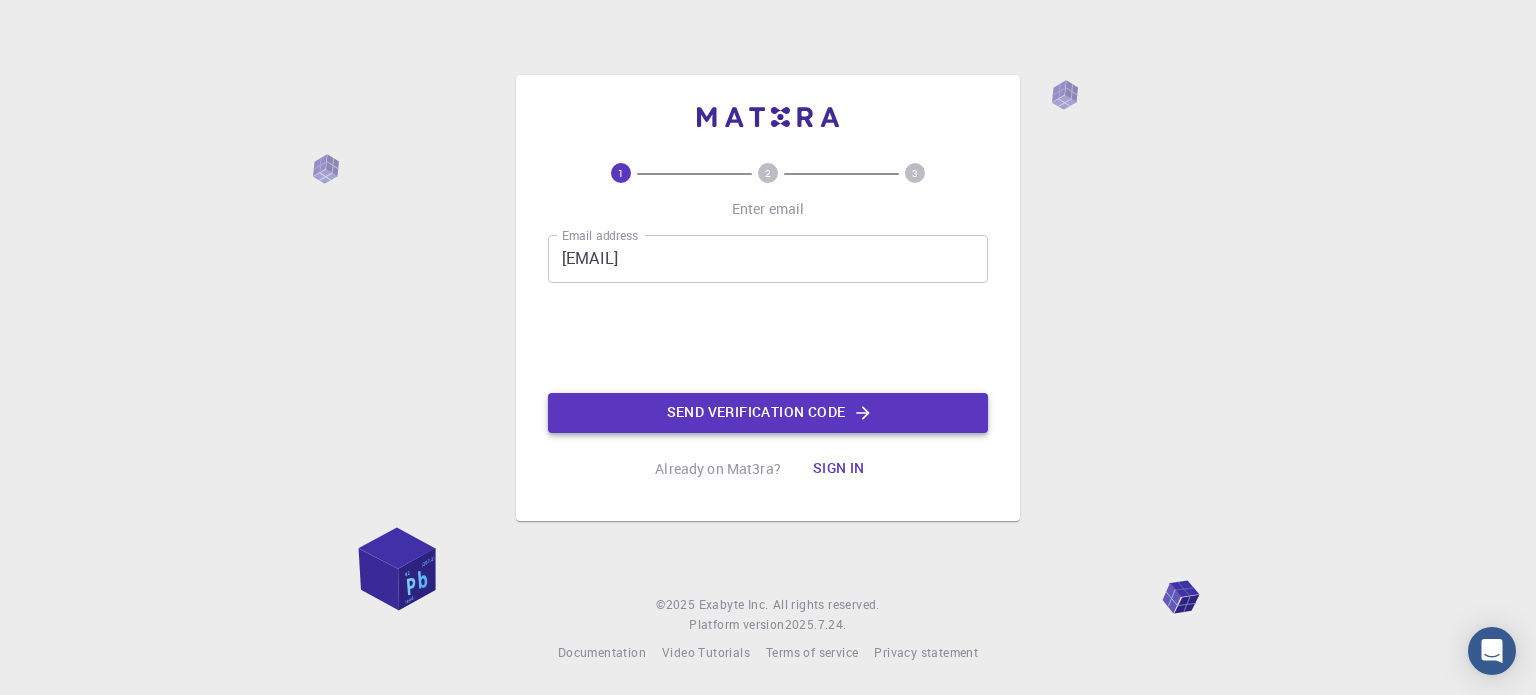 click on "Send verification code" 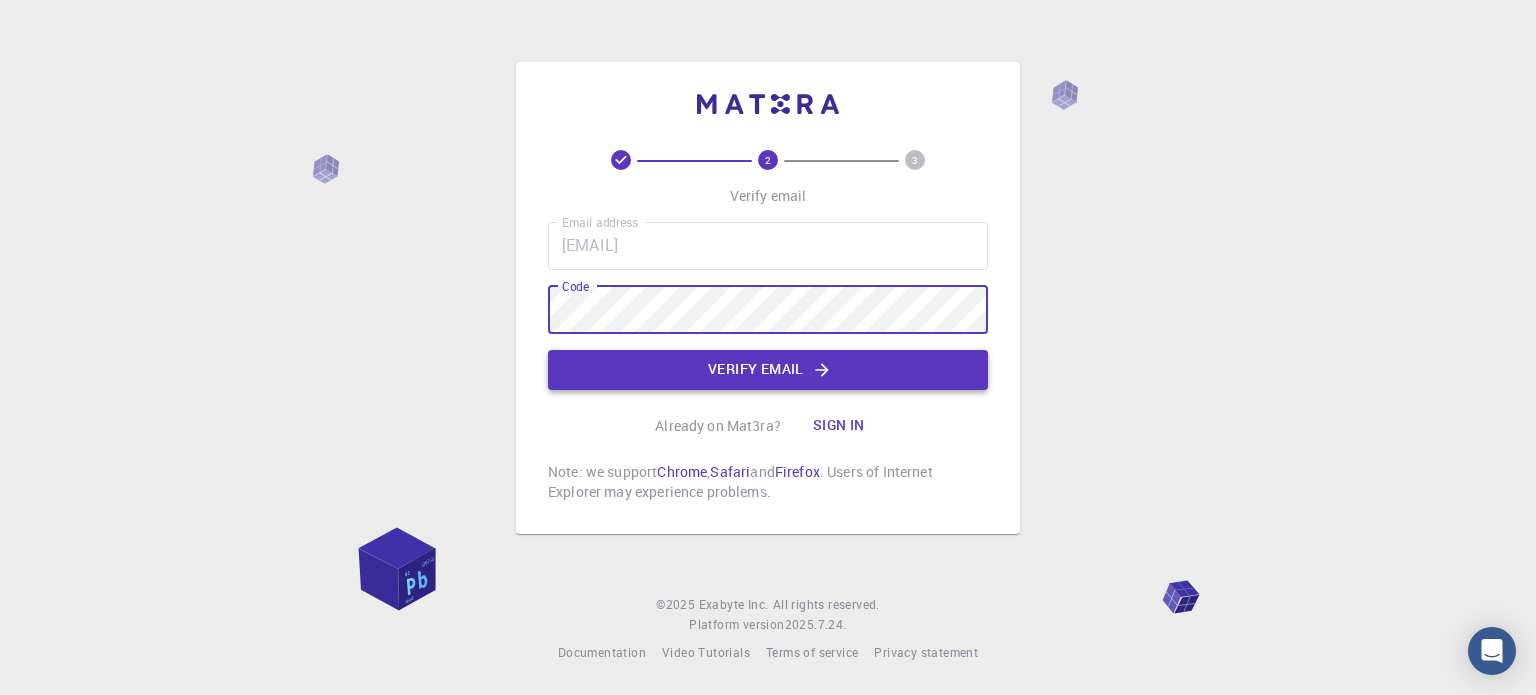 click on "Verify email" 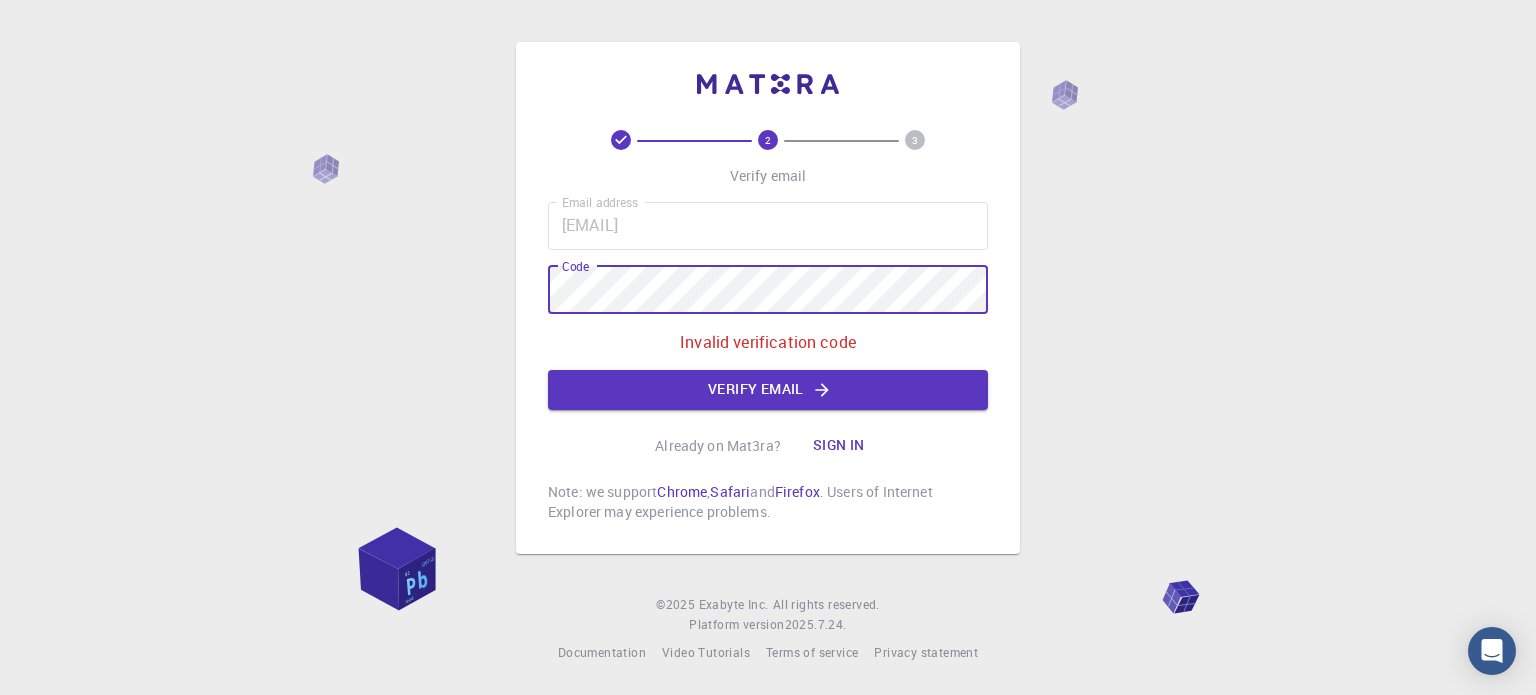 click on "2 3 Verify email Email address [EMAIL] Email address Code Code Invalid verification code Verify email Already on Mat3ra? Sign in Note: we support  Chrome ,  Safari  and  Firefox . Users of Internet Explorer may experience problems. ©  [YEAR]   Exabyte Inc.   All rights reserved. Platform version  [VERSION] . Documentation Video Tutorials Terms of service Privacy statement" at bounding box center (768, 347) 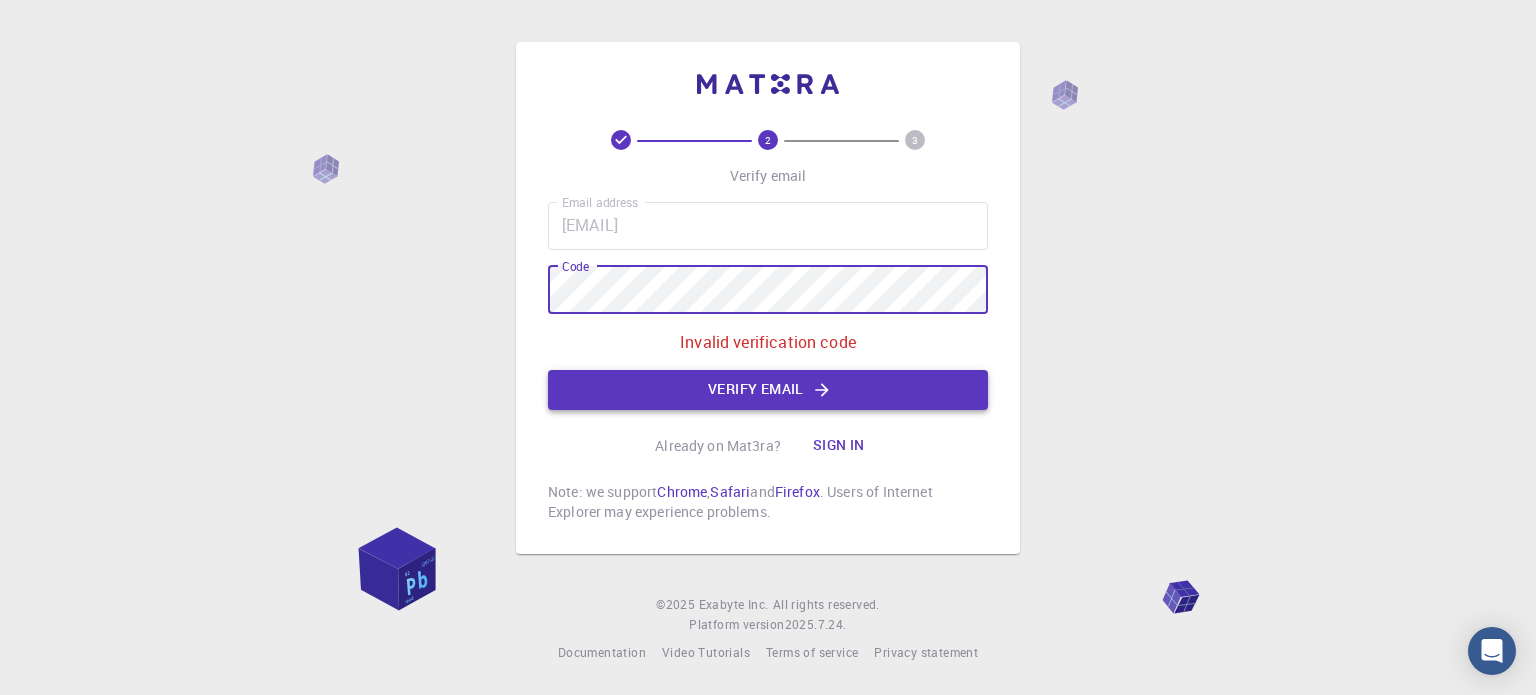 click on "Verify email" at bounding box center (768, 390) 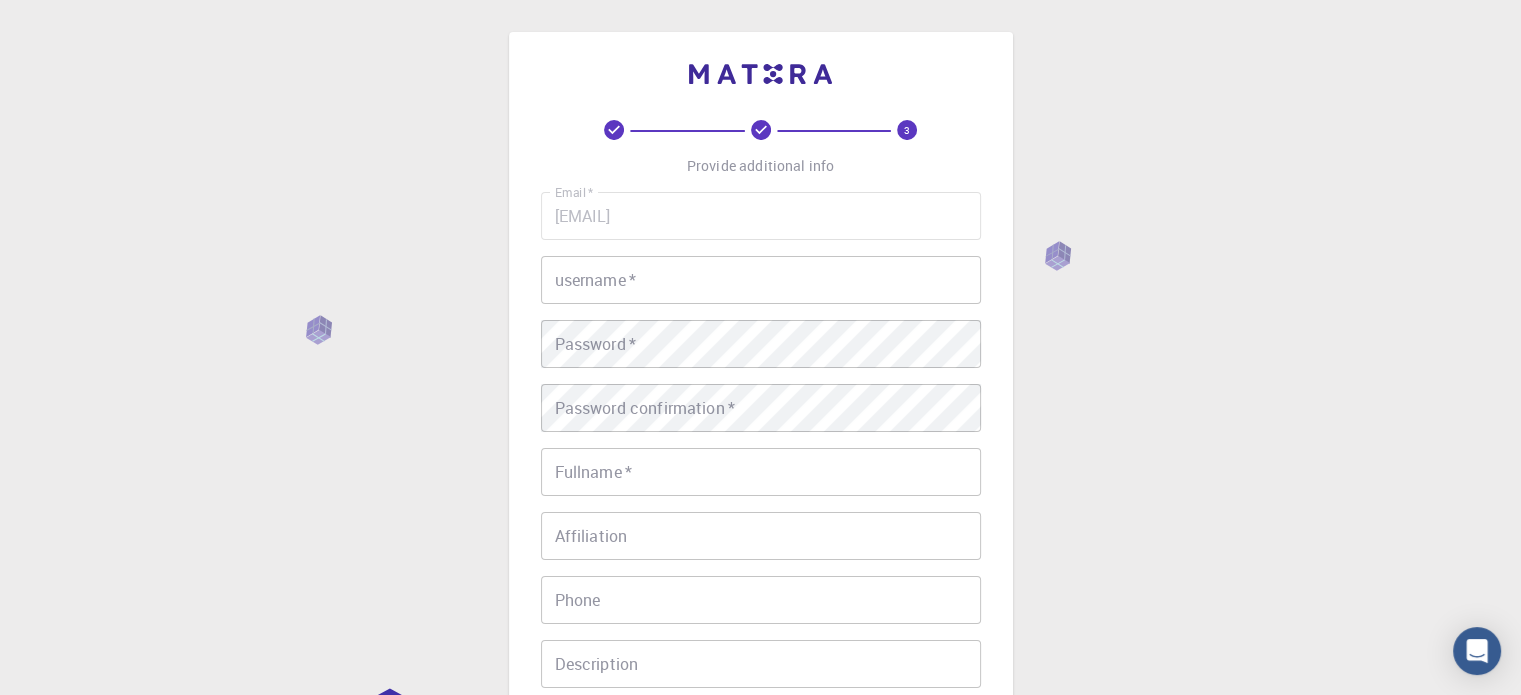 click on "username   *" at bounding box center [761, 280] 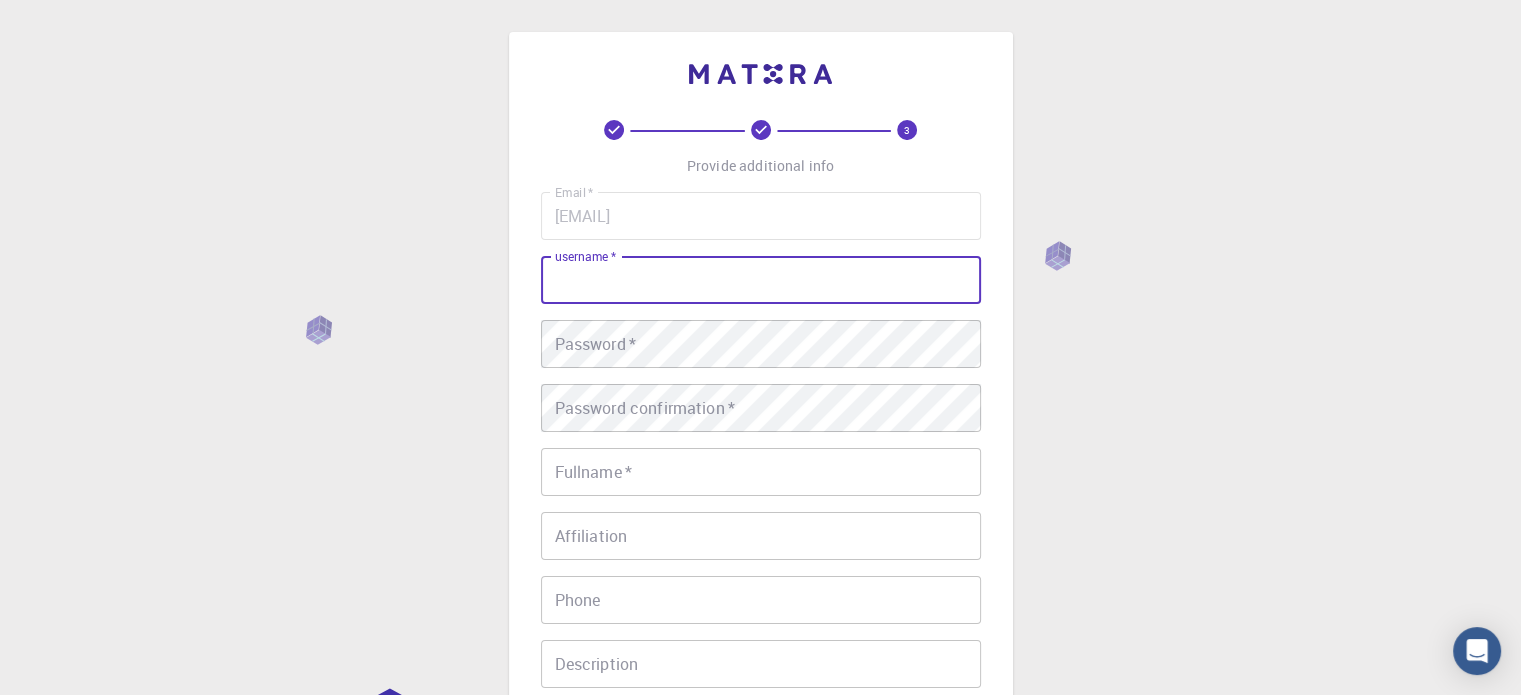 click on "username   *" at bounding box center (761, 280) 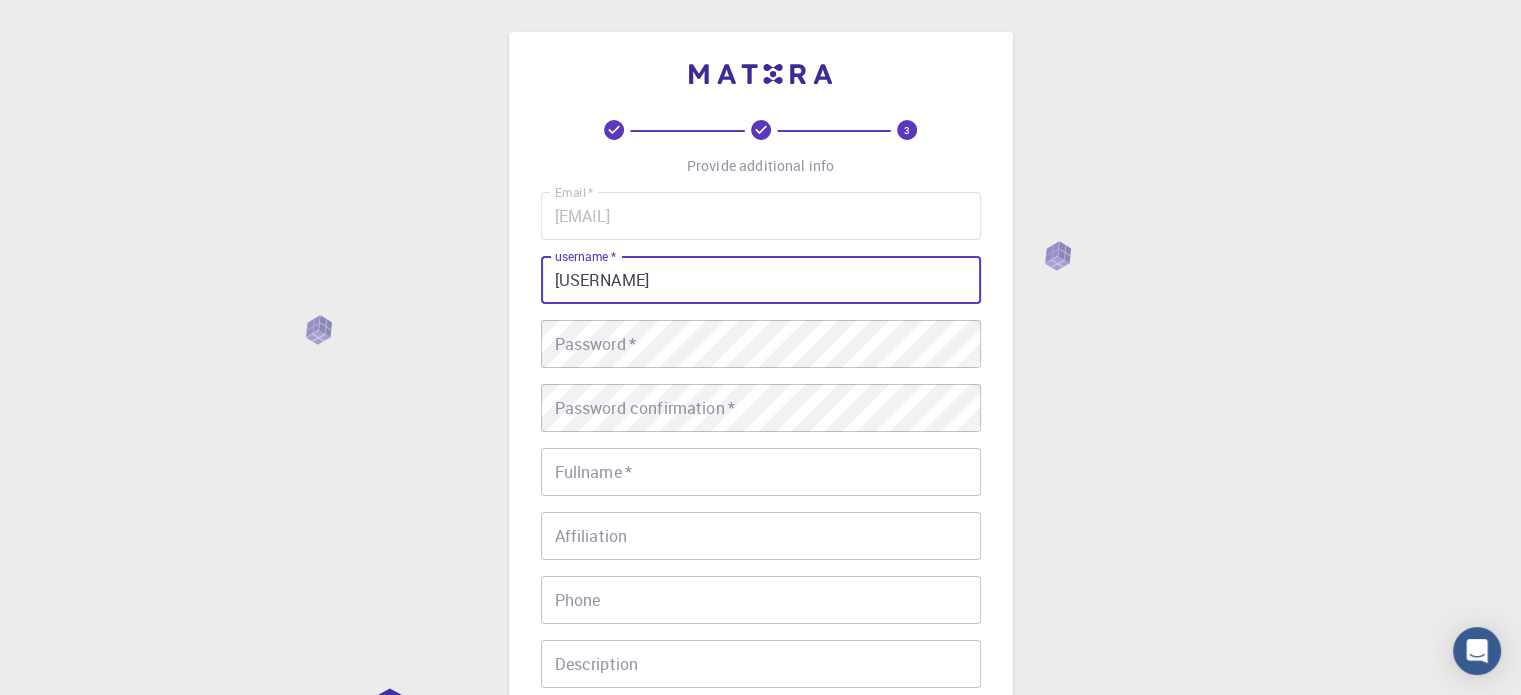 type on "[USERNAME]" 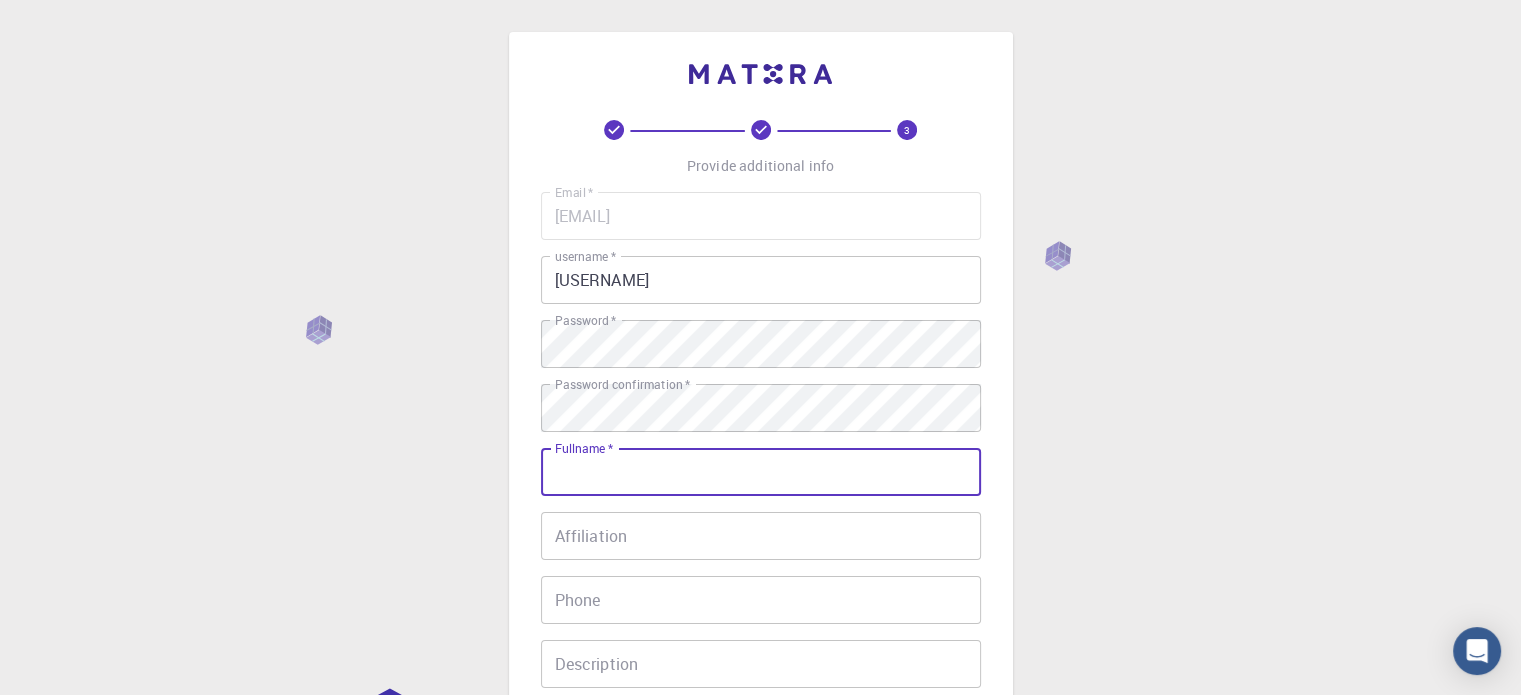 click on "Fullname   *" at bounding box center [761, 472] 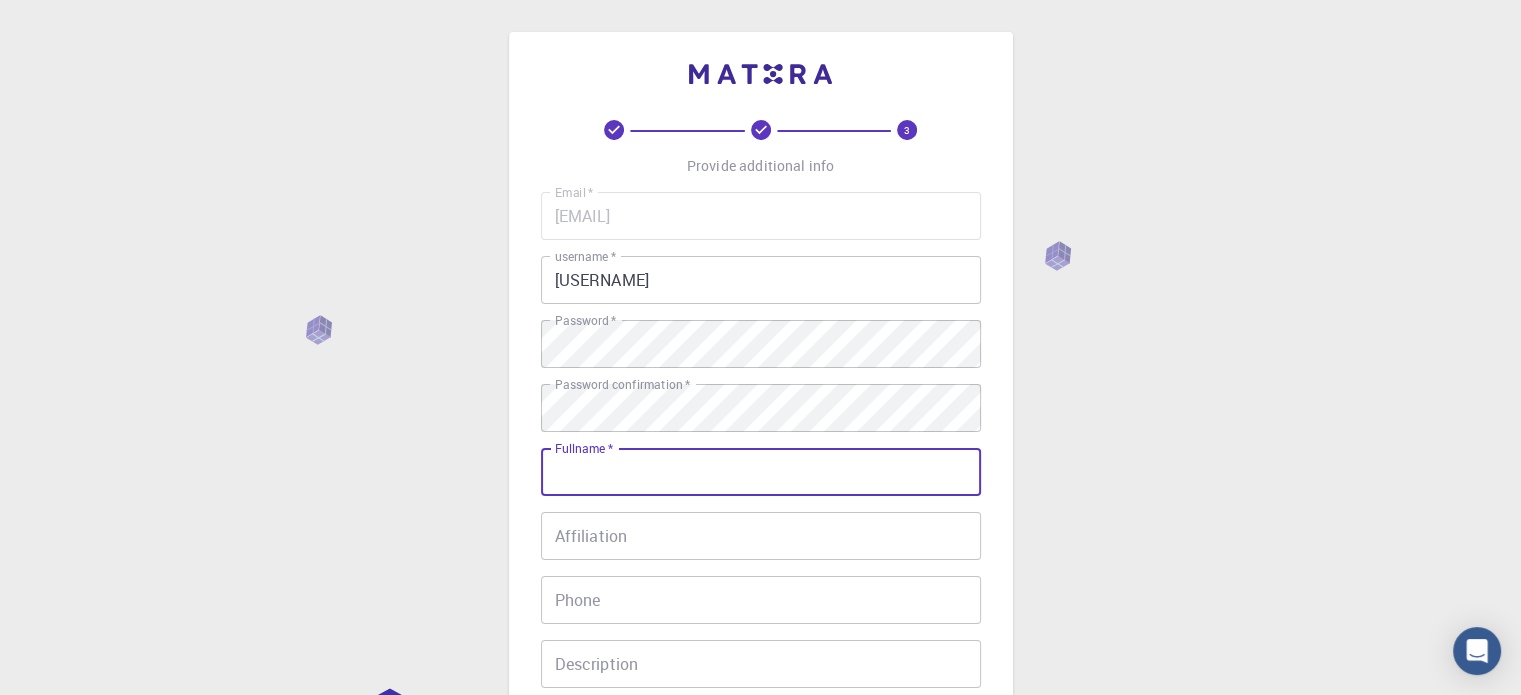 type on "[FULLNAME]" 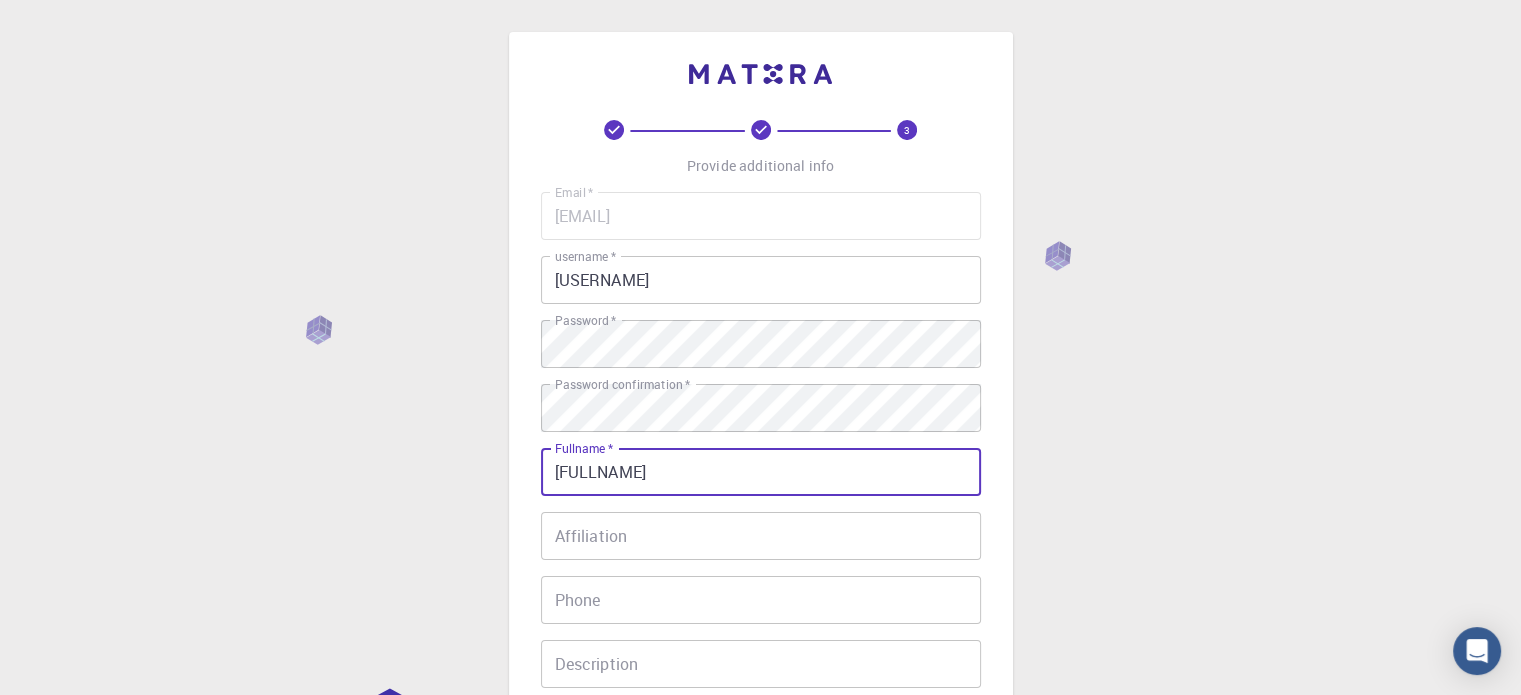 type on "[PHONE]" 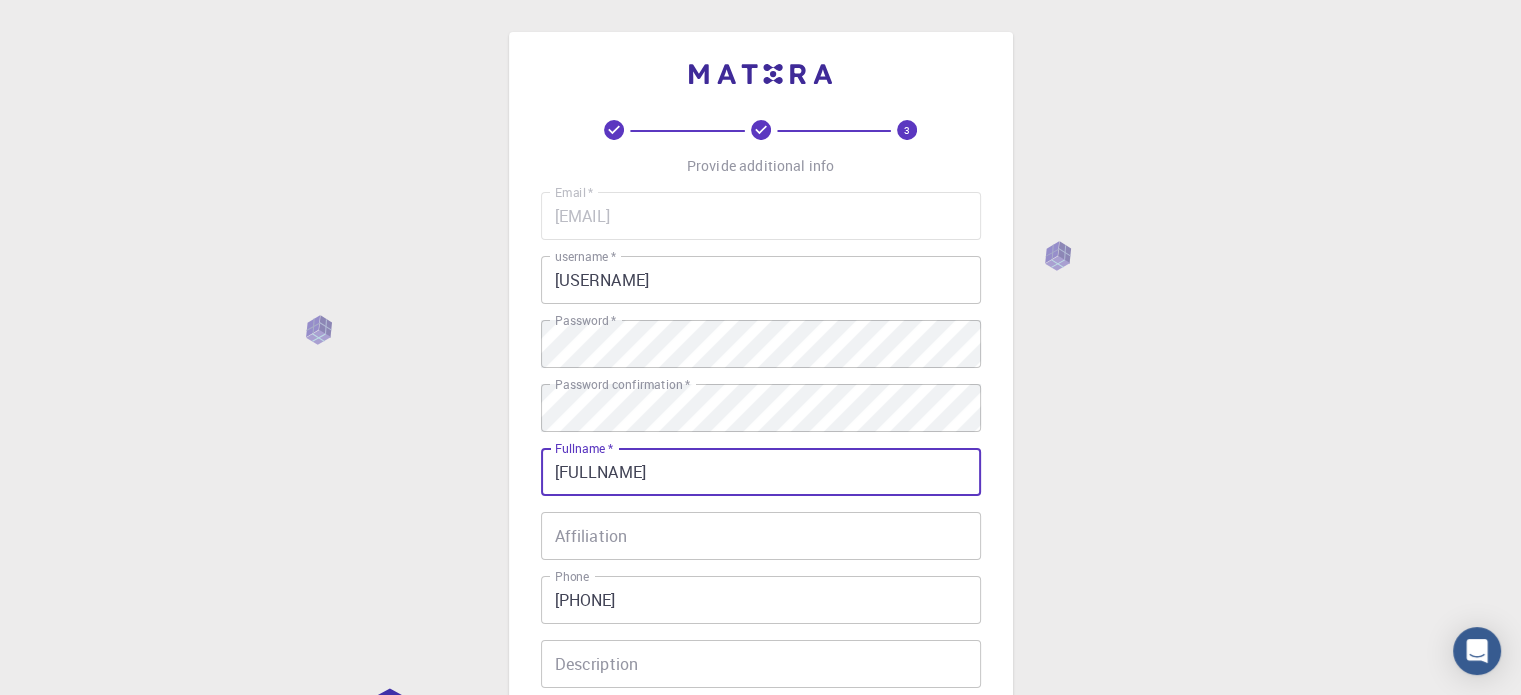 click on "Affiliation" at bounding box center [761, 536] 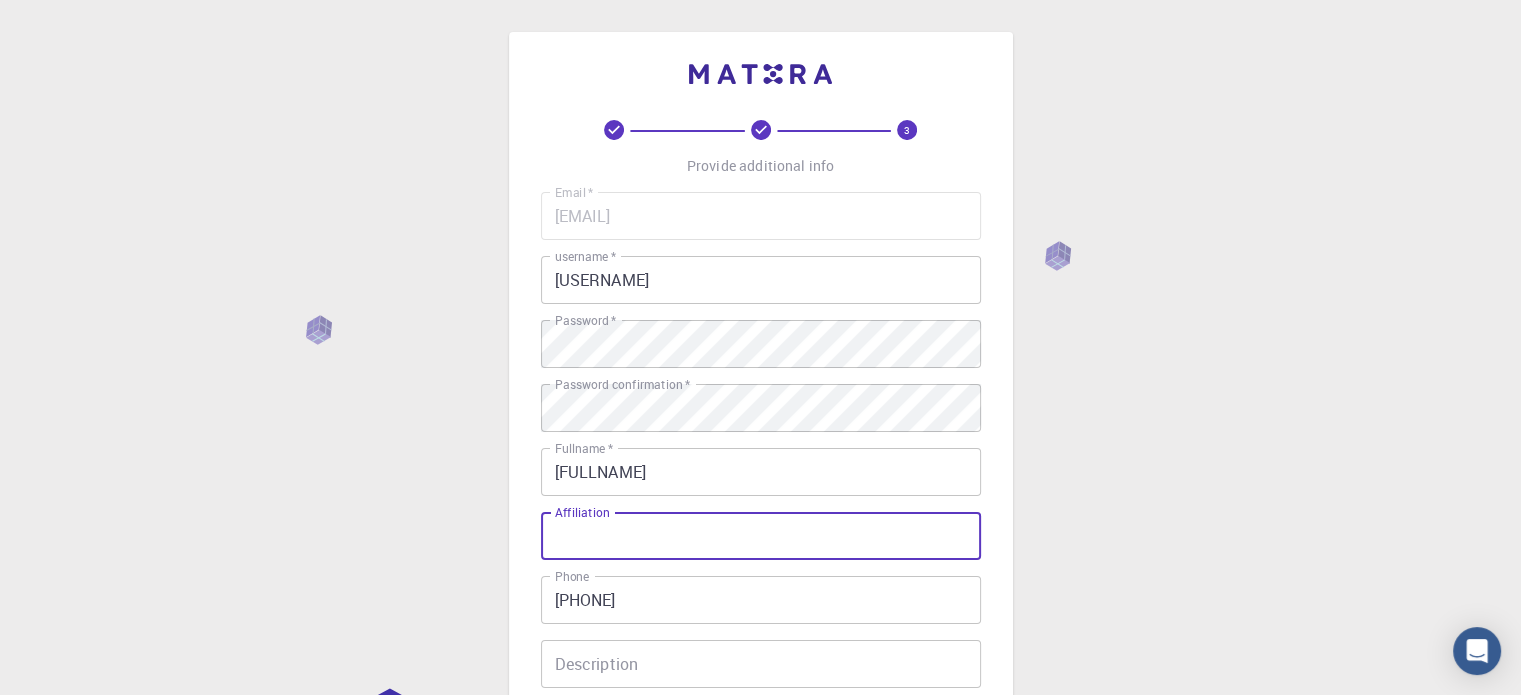 click on "Affiliation" at bounding box center [761, 536] 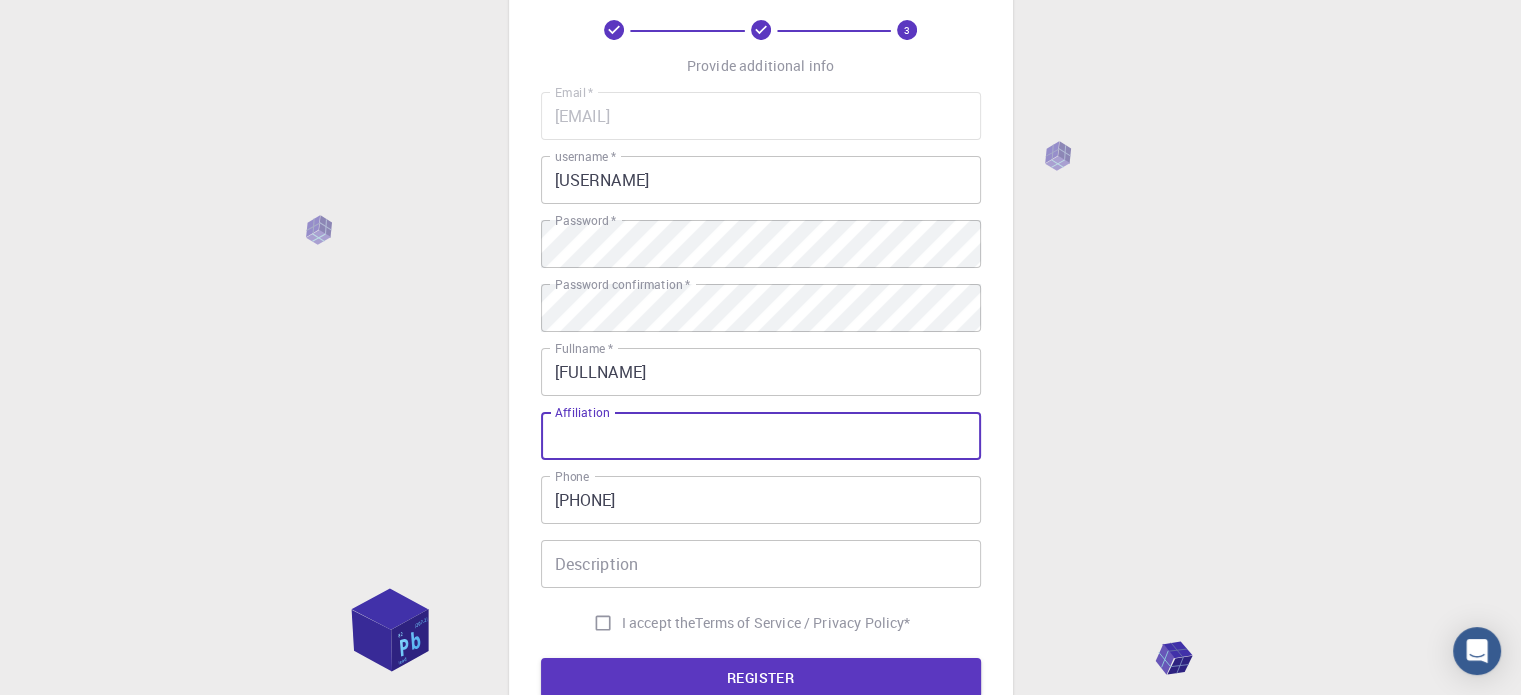 scroll, scrollTop: 200, scrollLeft: 0, axis: vertical 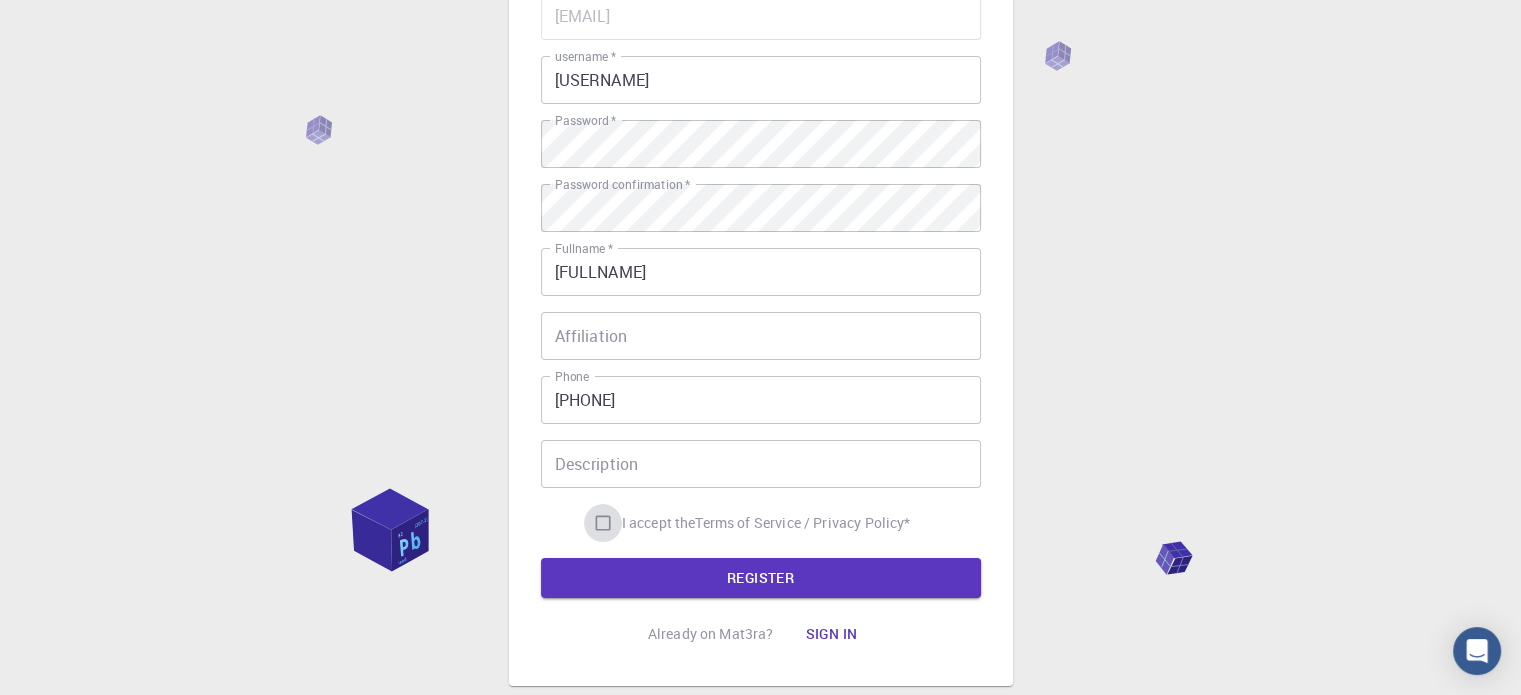 click on "I accept the  Terms of Service / Privacy Policy  *" at bounding box center [603, 523] 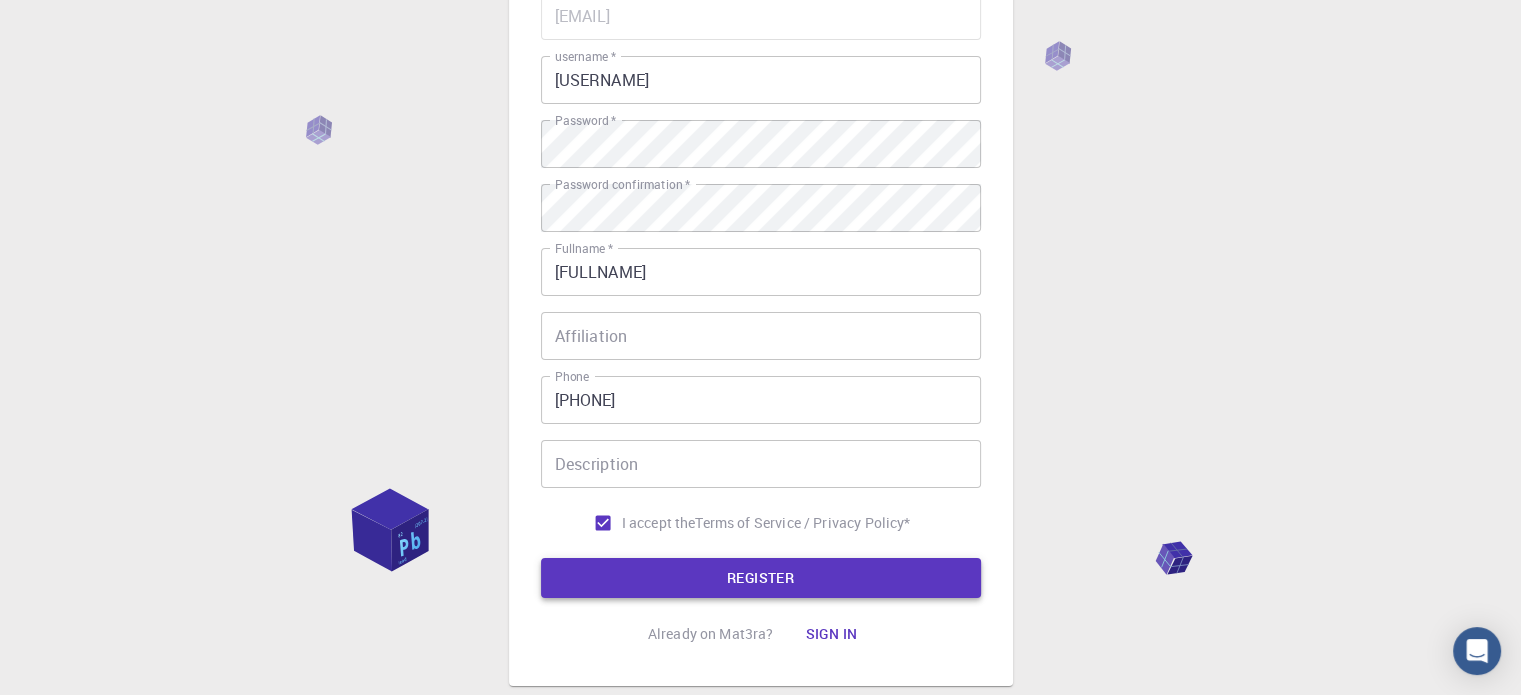 click on "REGISTER" at bounding box center (761, 578) 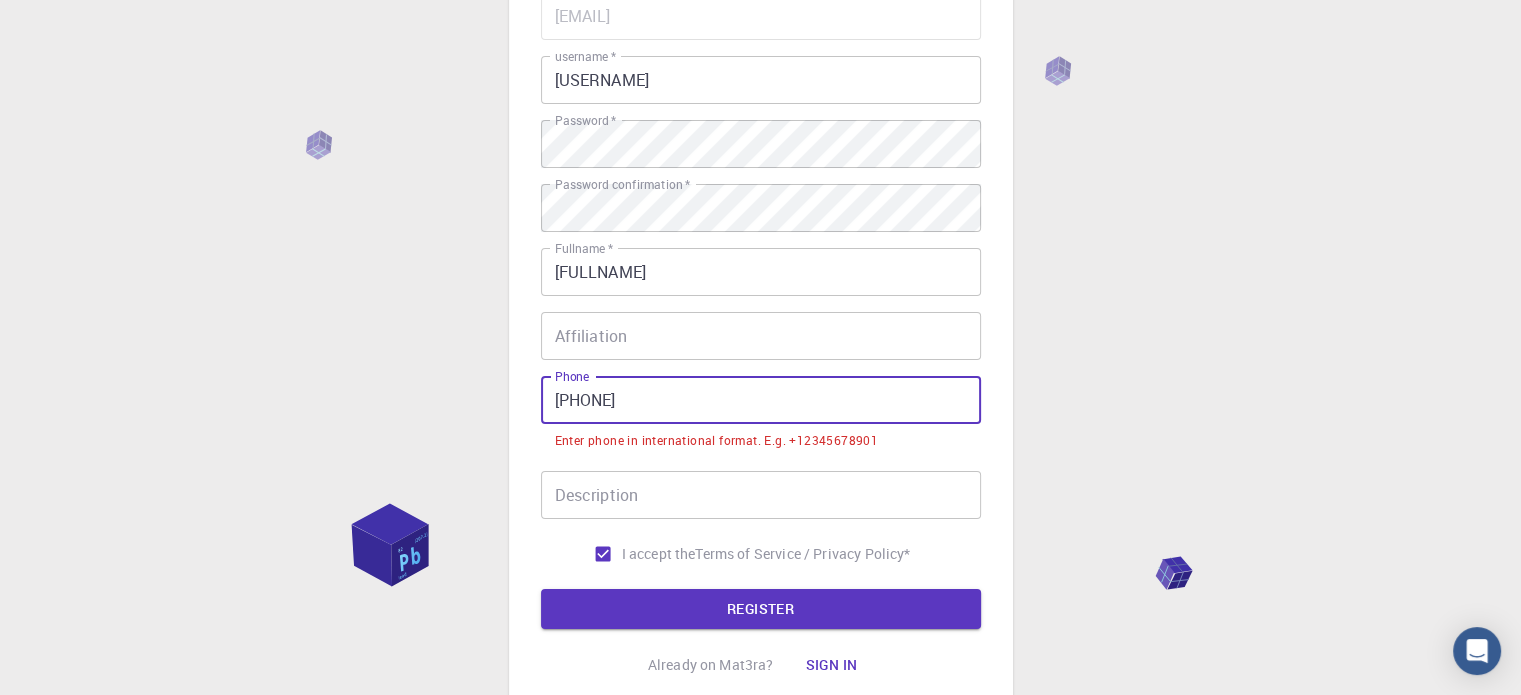 click on "[PHONE]" at bounding box center (761, 400) 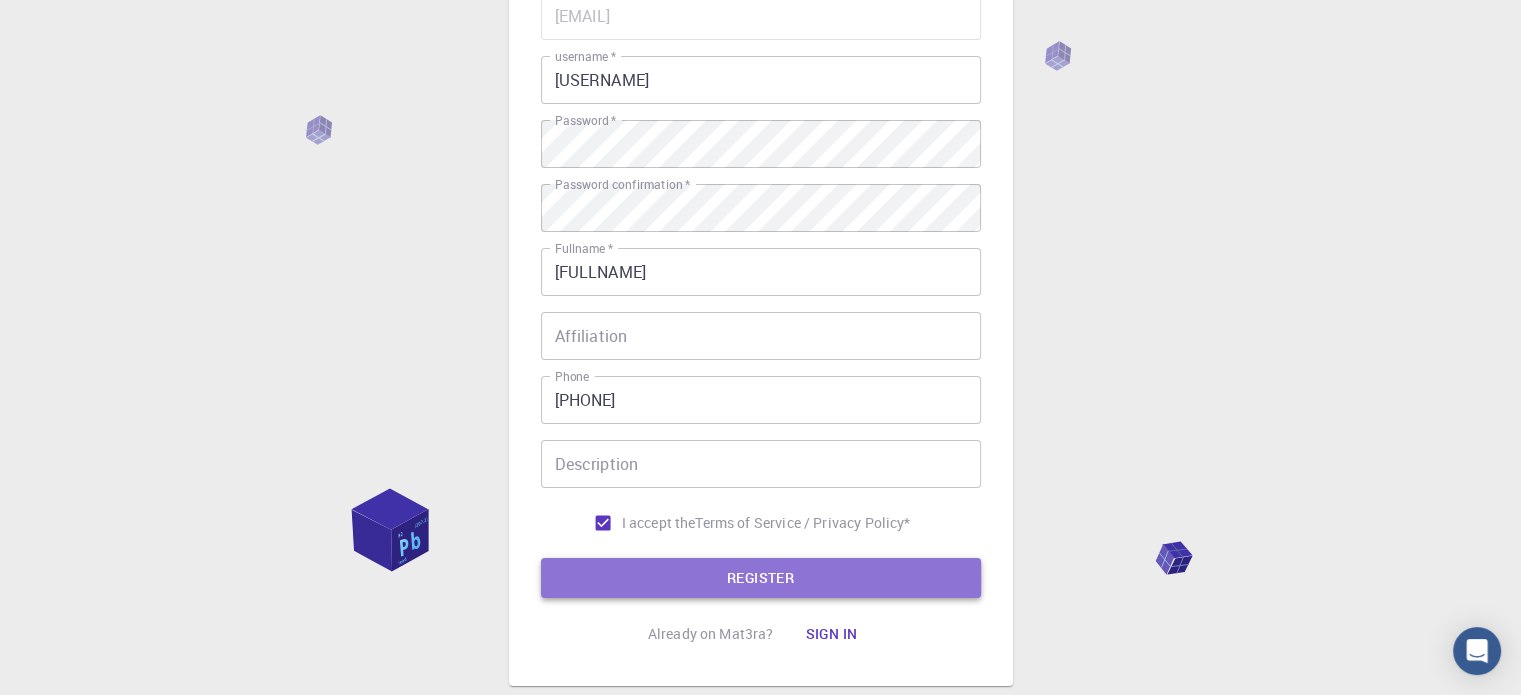 click on "REGISTER" at bounding box center [761, 578] 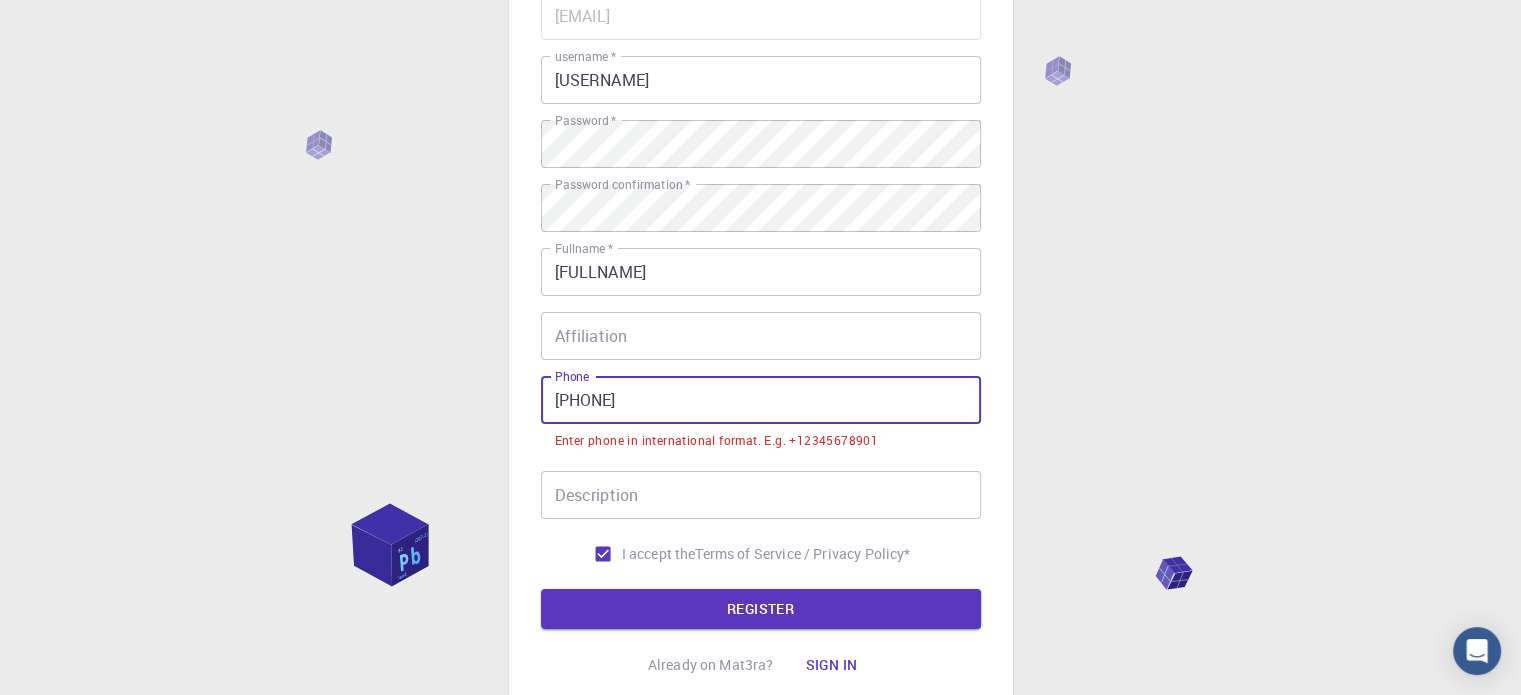 drag, startPoint x: 553, startPoint y: 375, endPoint x: 852, endPoint y: 437, distance: 305.36044 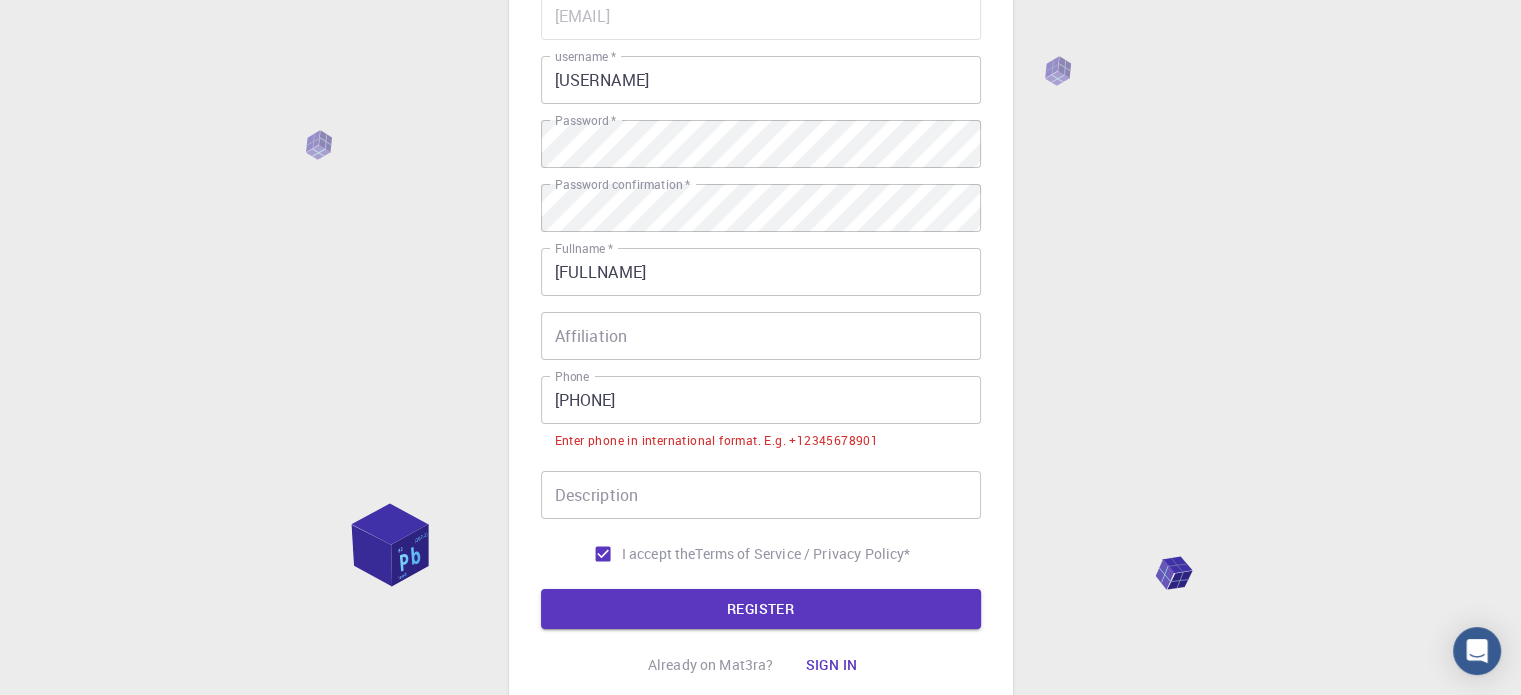 drag, startPoint x: 872, startPoint y: 438, endPoint x: 539, endPoint y: 441, distance: 333.01352 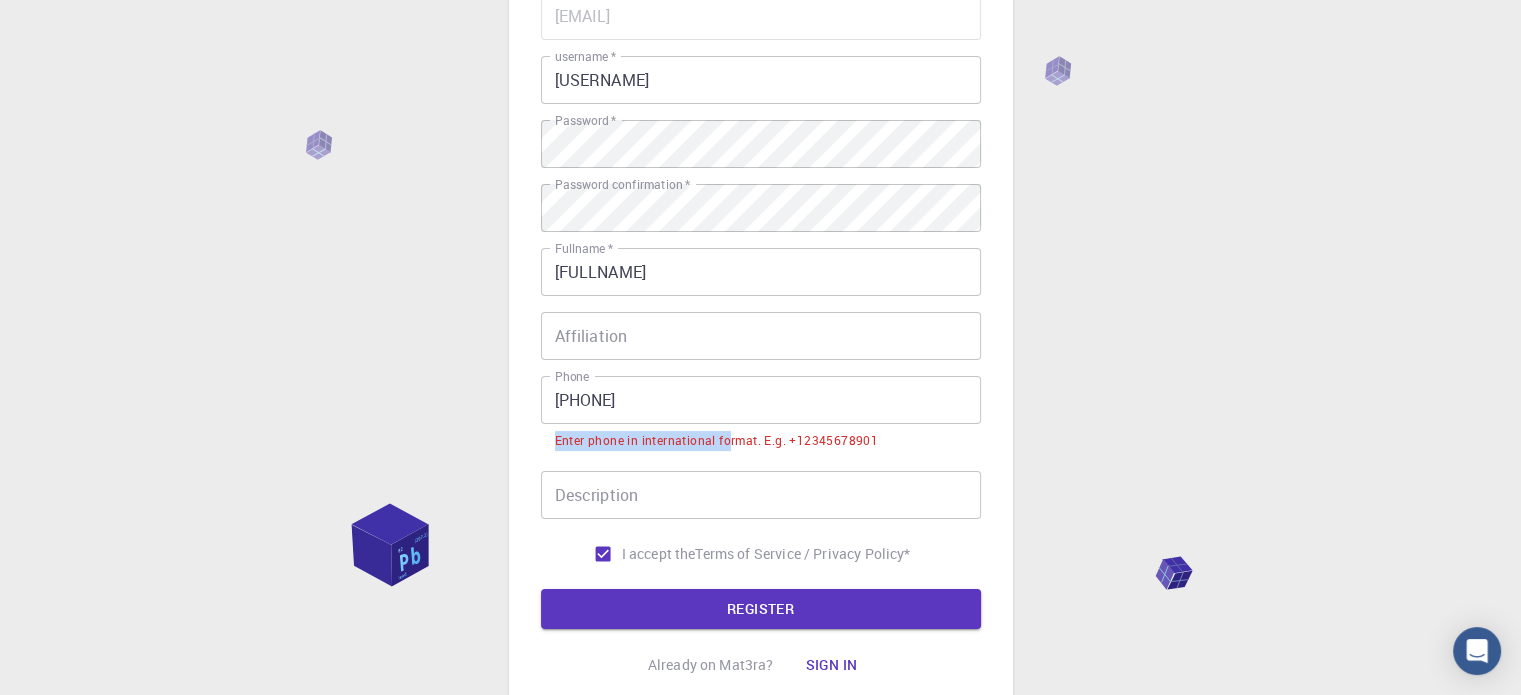 drag, startPoint x: 557, startPoint y: 441, endPoint x: 732, endPoint y: 449, distance: 175.18275 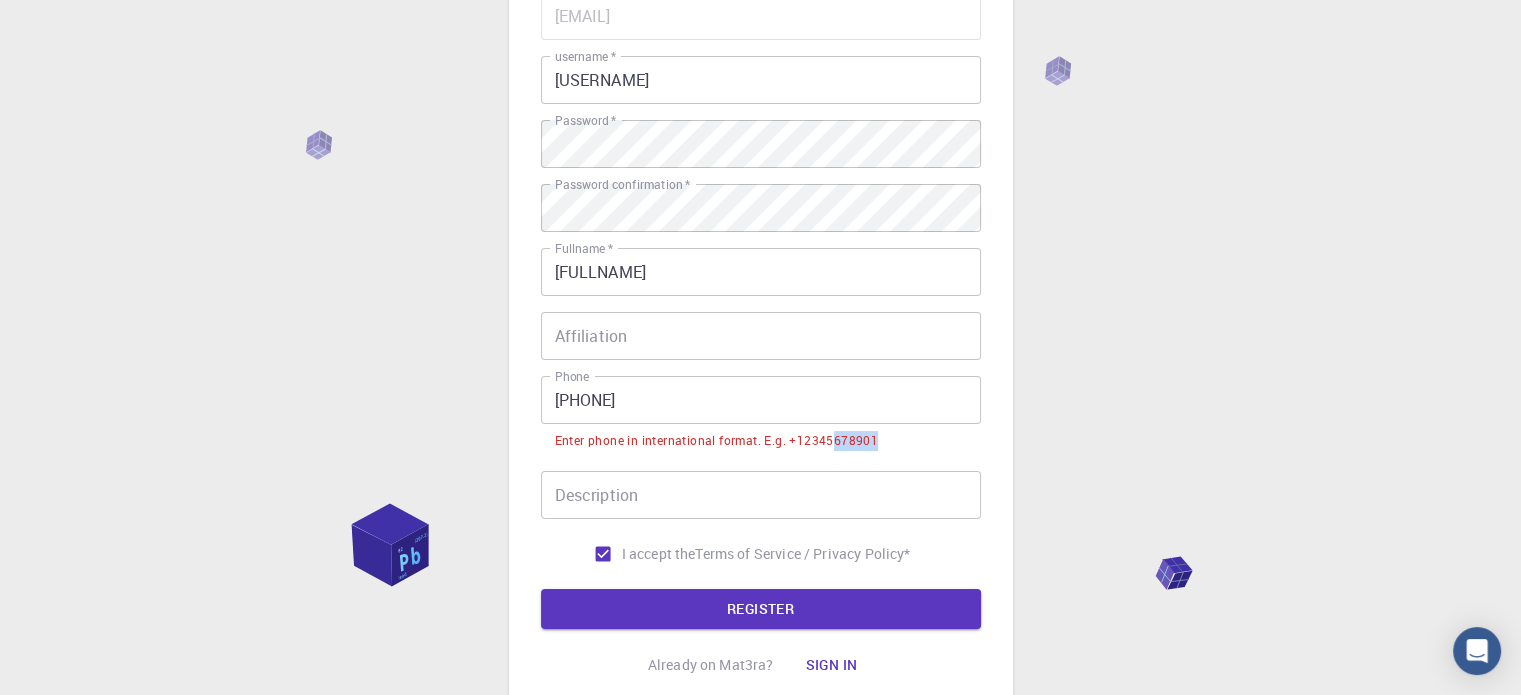 drag, startPoint x: 831, startPoint y: 449, endPoint x: 896, endPoint y: 434, distance: 66.70832 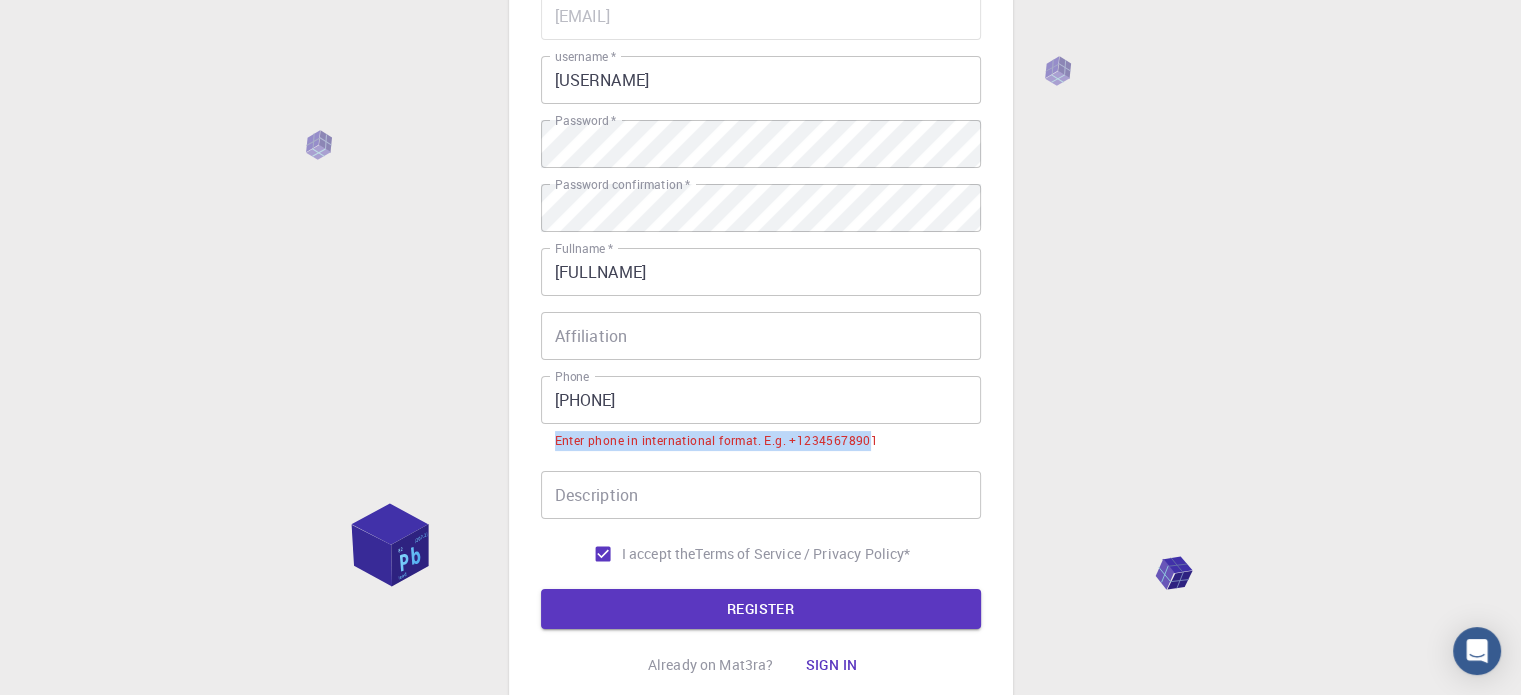 drag, startPoint x: 555, startPoint y: 438, endPoint x: 869, endPoint y: 440, distance: 314.00638 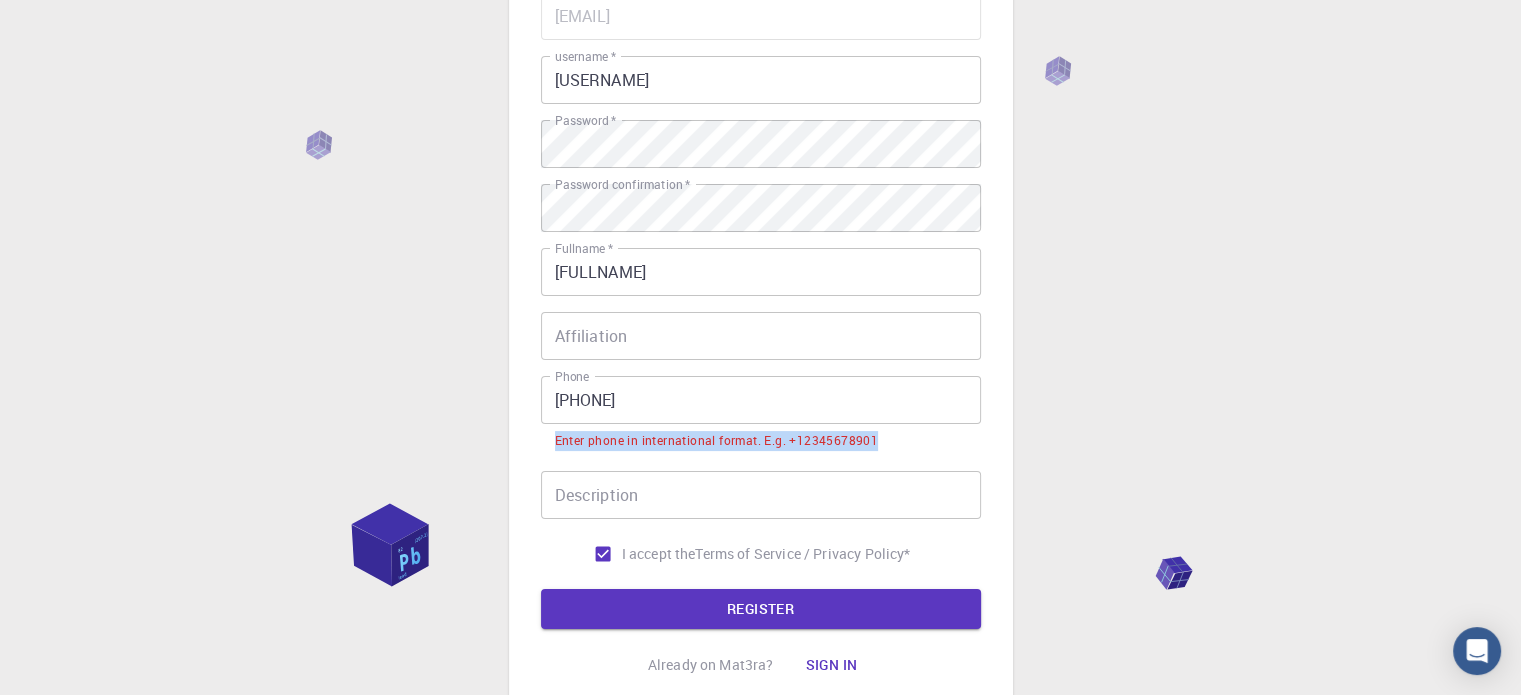 click on "Enter phone in international format. E.g. +12345678901" at bounding box center (761, 439) 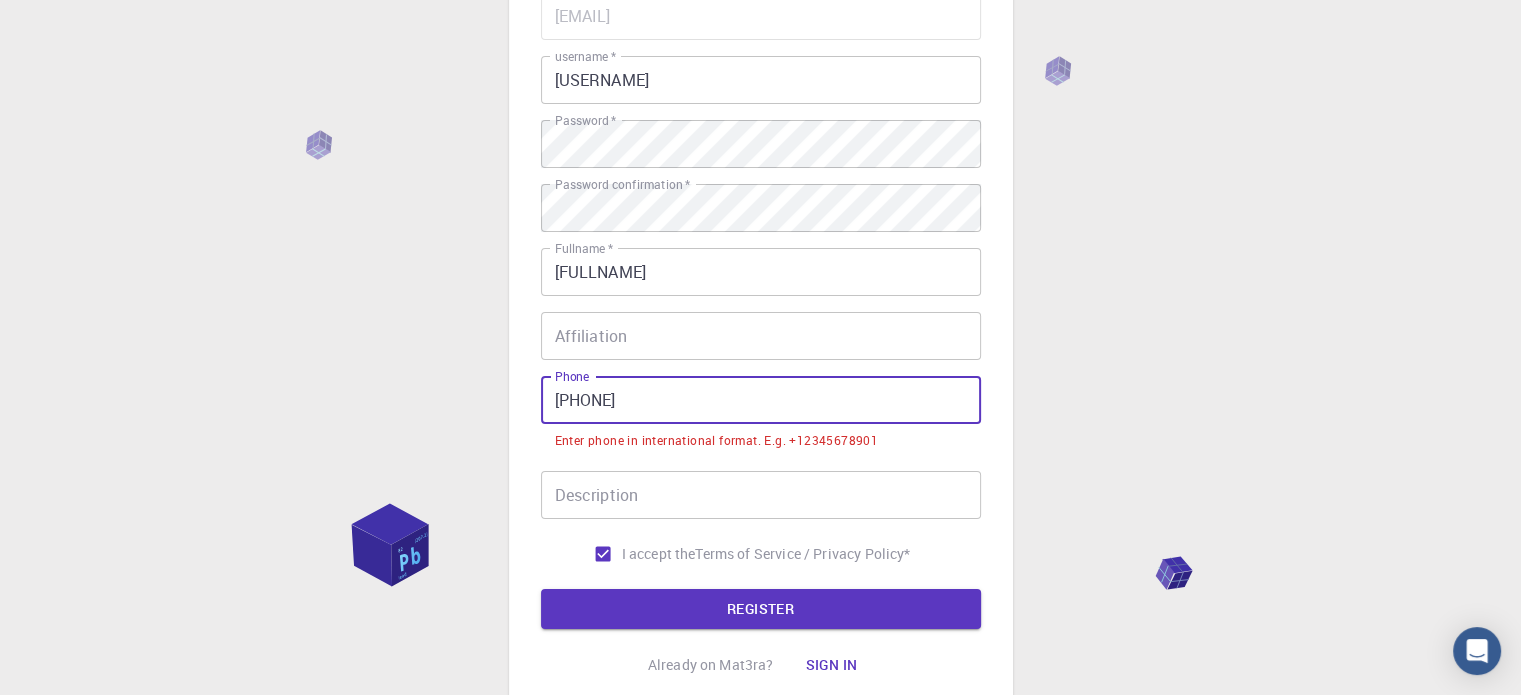 drag, startPoint x: 676, startPoint y: 403, endPoint x: 444, endPoint y: 413, distance: 232.21542 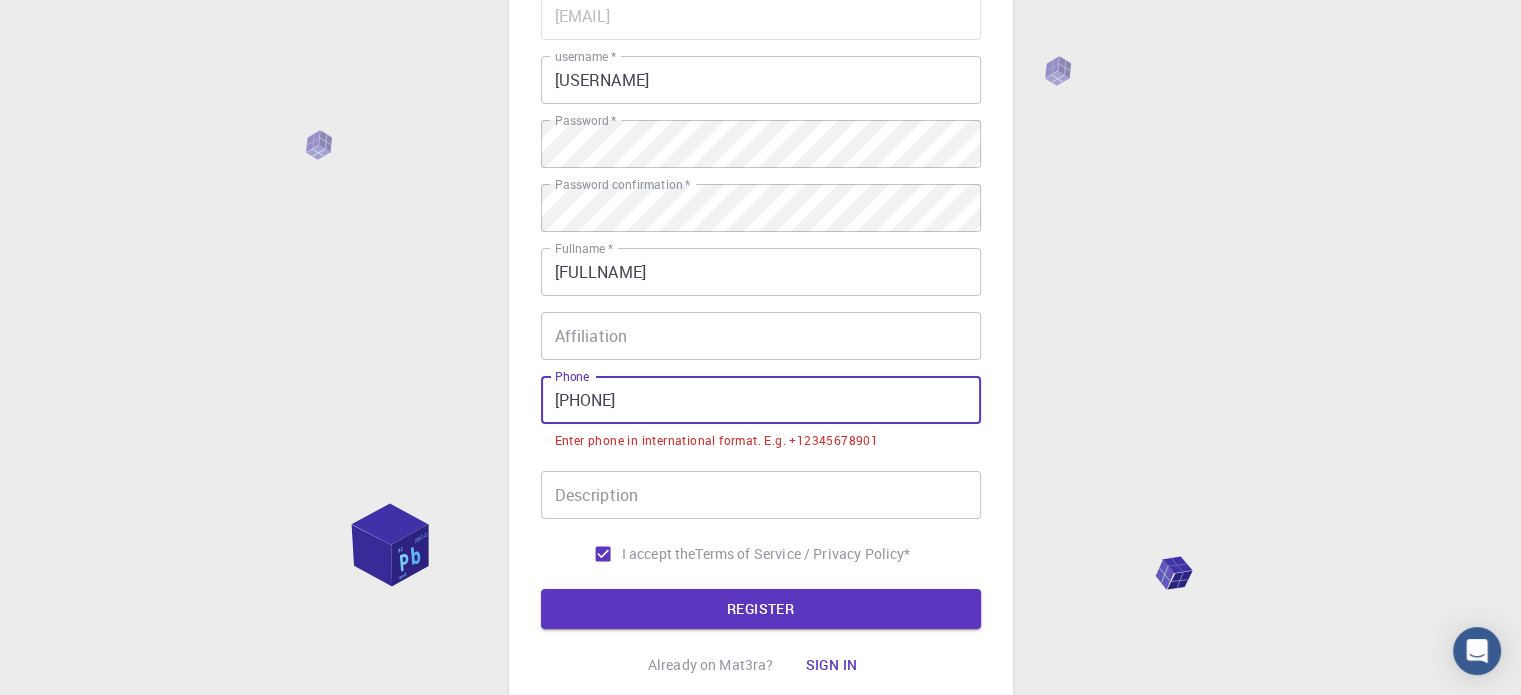 paste on "+" 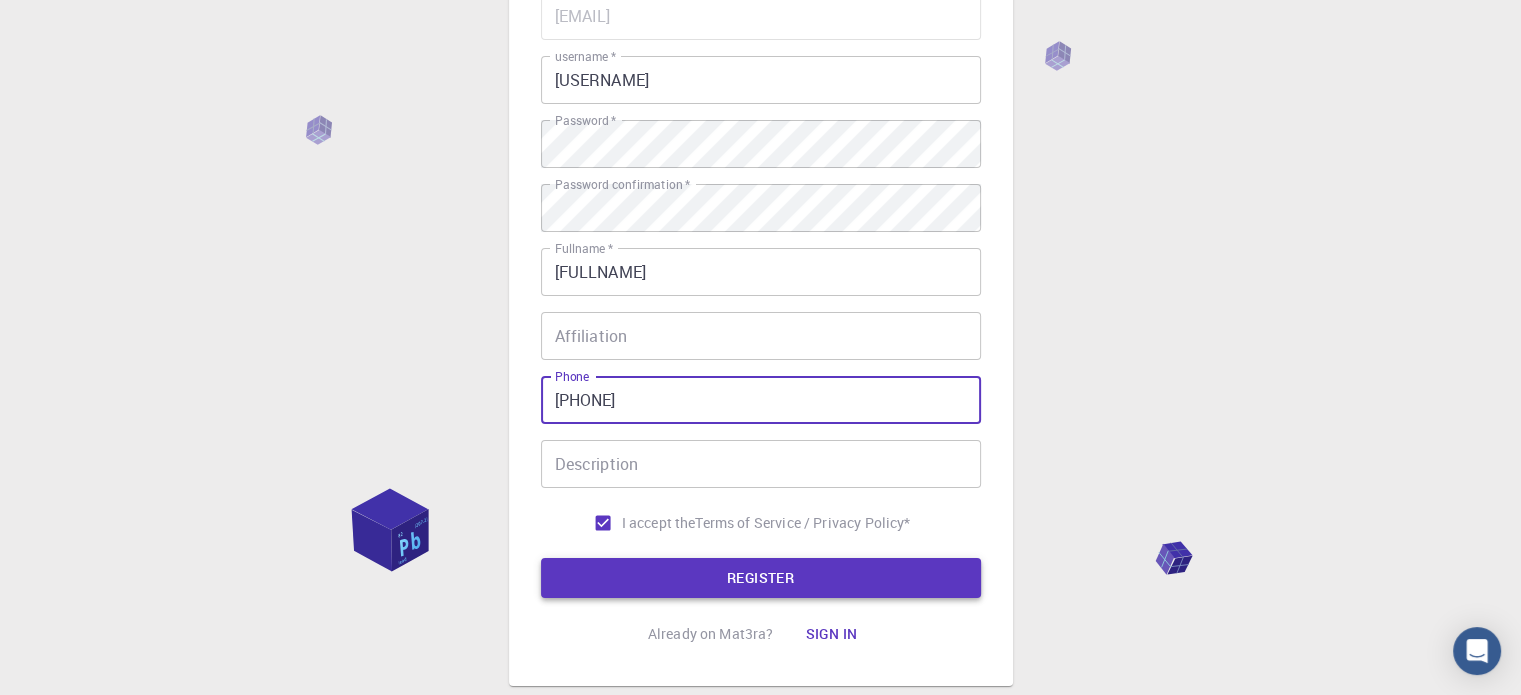 type on "[PHONE]" 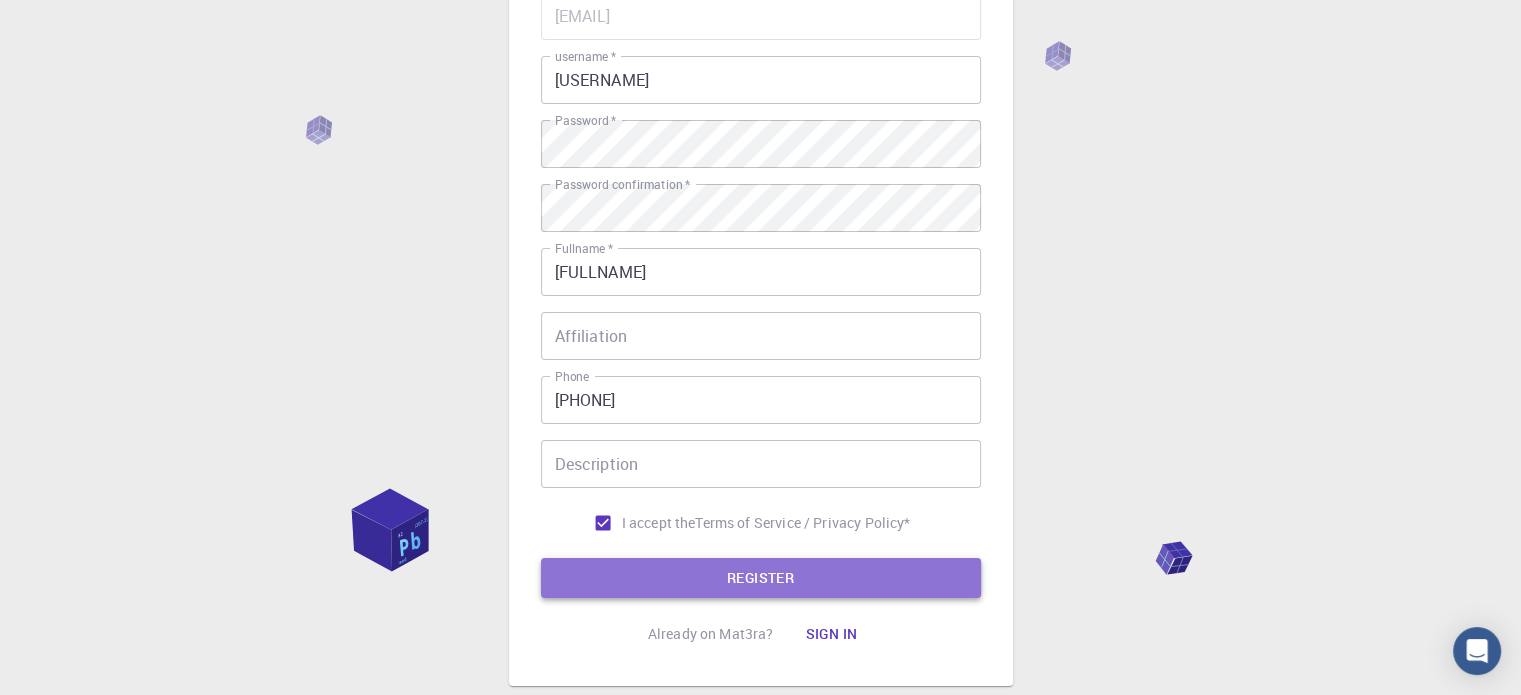 click on "REGISTER" at bounding box center [761, 578] 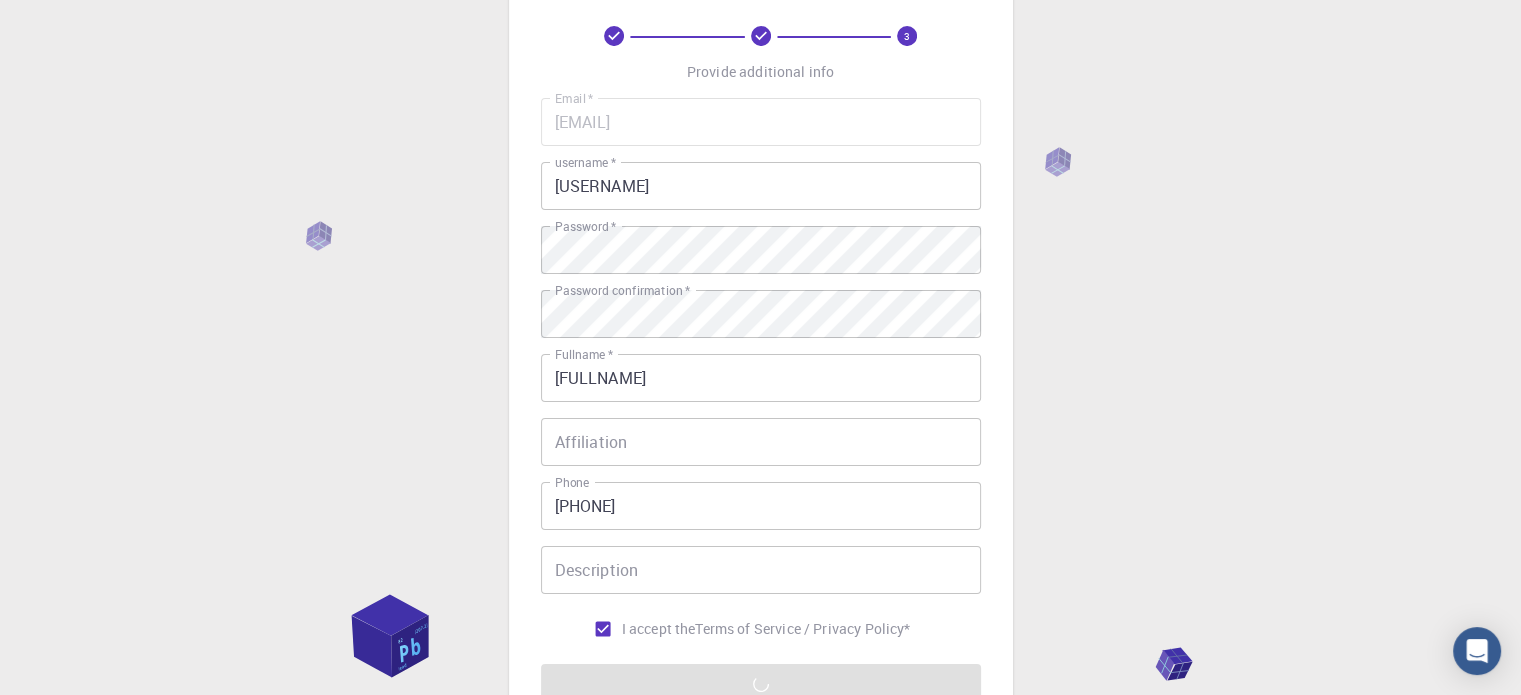 scroll, scrollTop: 200, scrollLeft: 0, axis: vertical 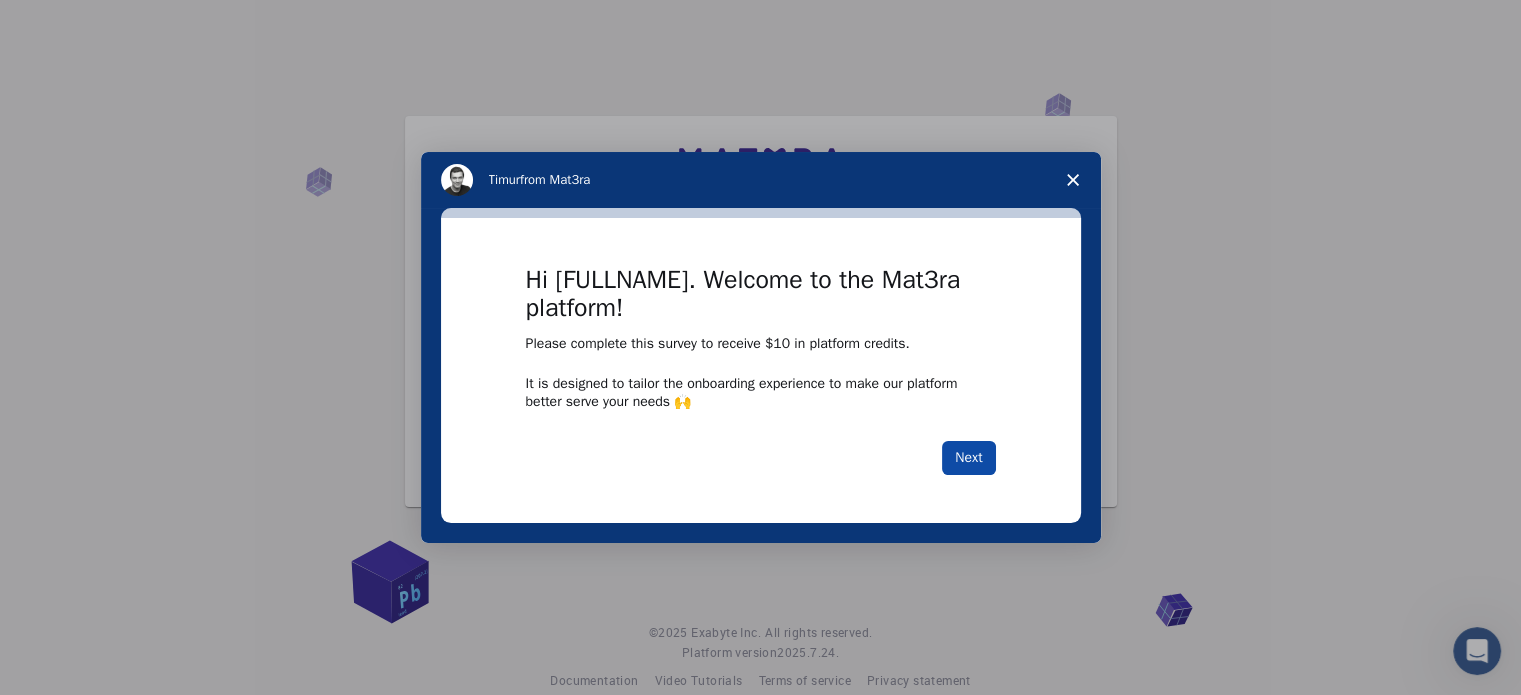 click on "Next" at bounding box center (968, 458) 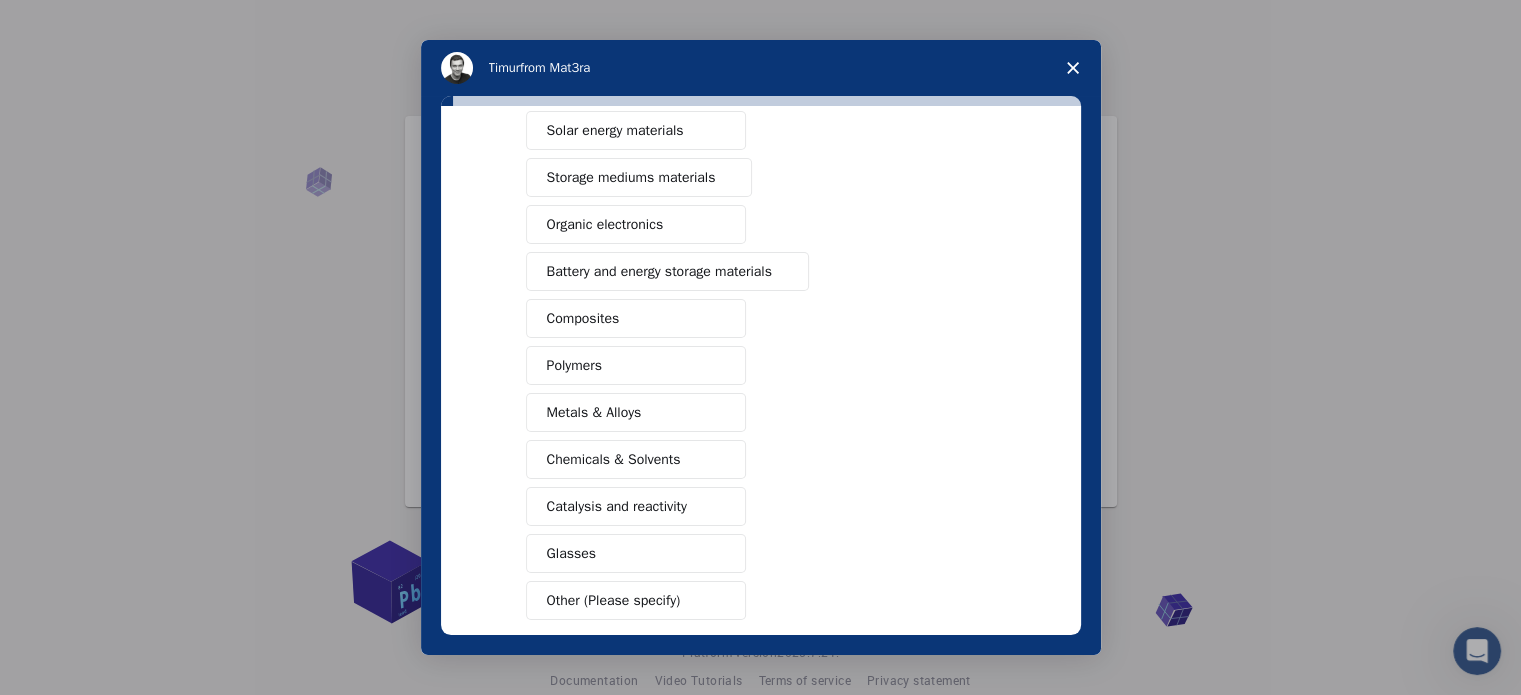 scroll, scrollTop: 200, scrollLeft: 0, axis: vertical 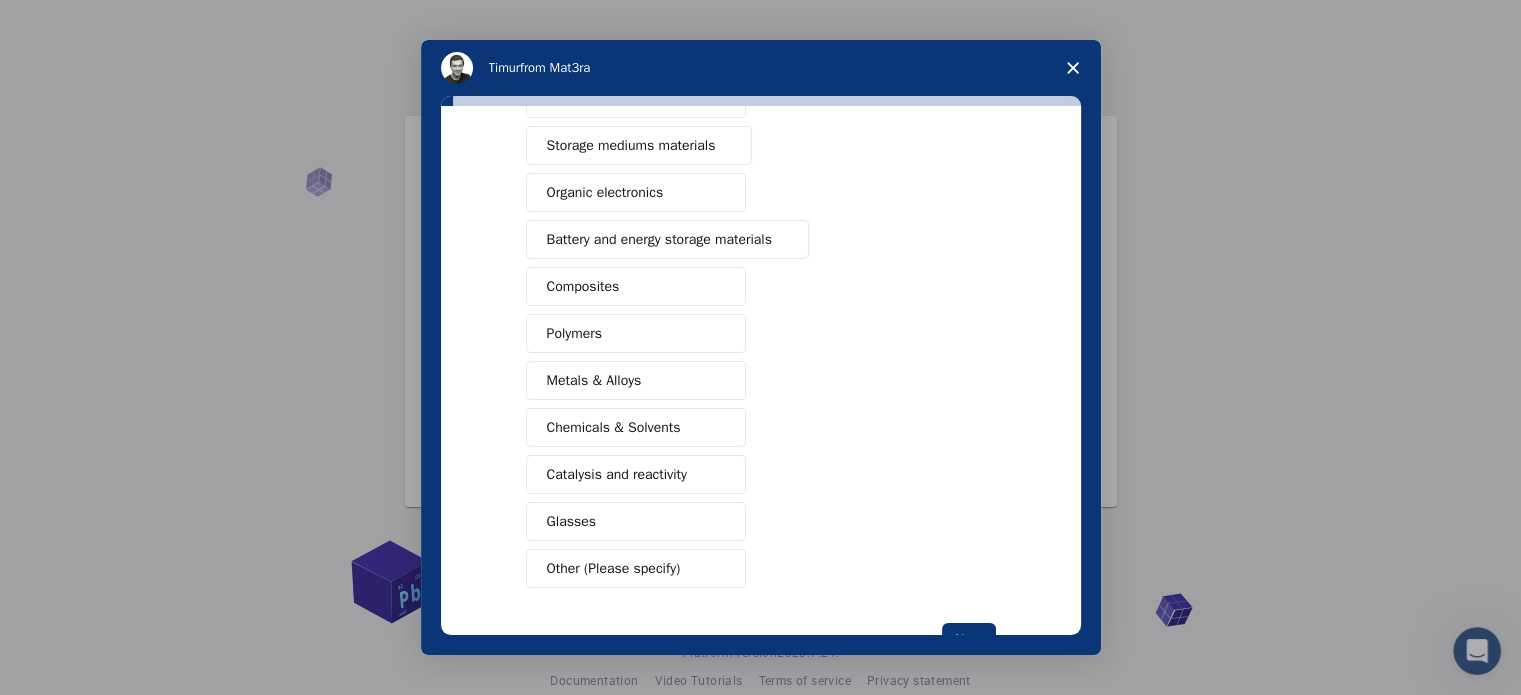click on "Battery and energy storage materials" at bounding box center (659, 239) 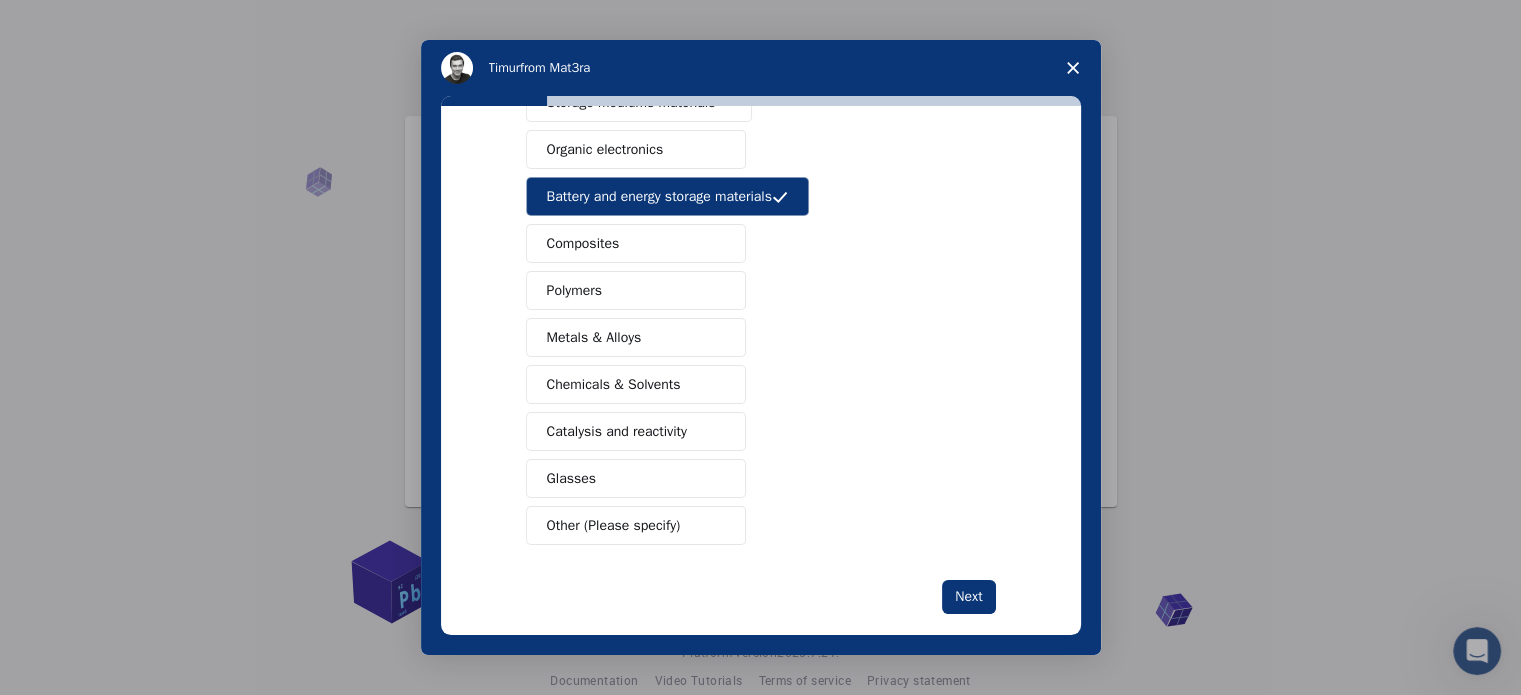 scroll, scrollTop: 264, scrollLeft: 0, axis: vertical 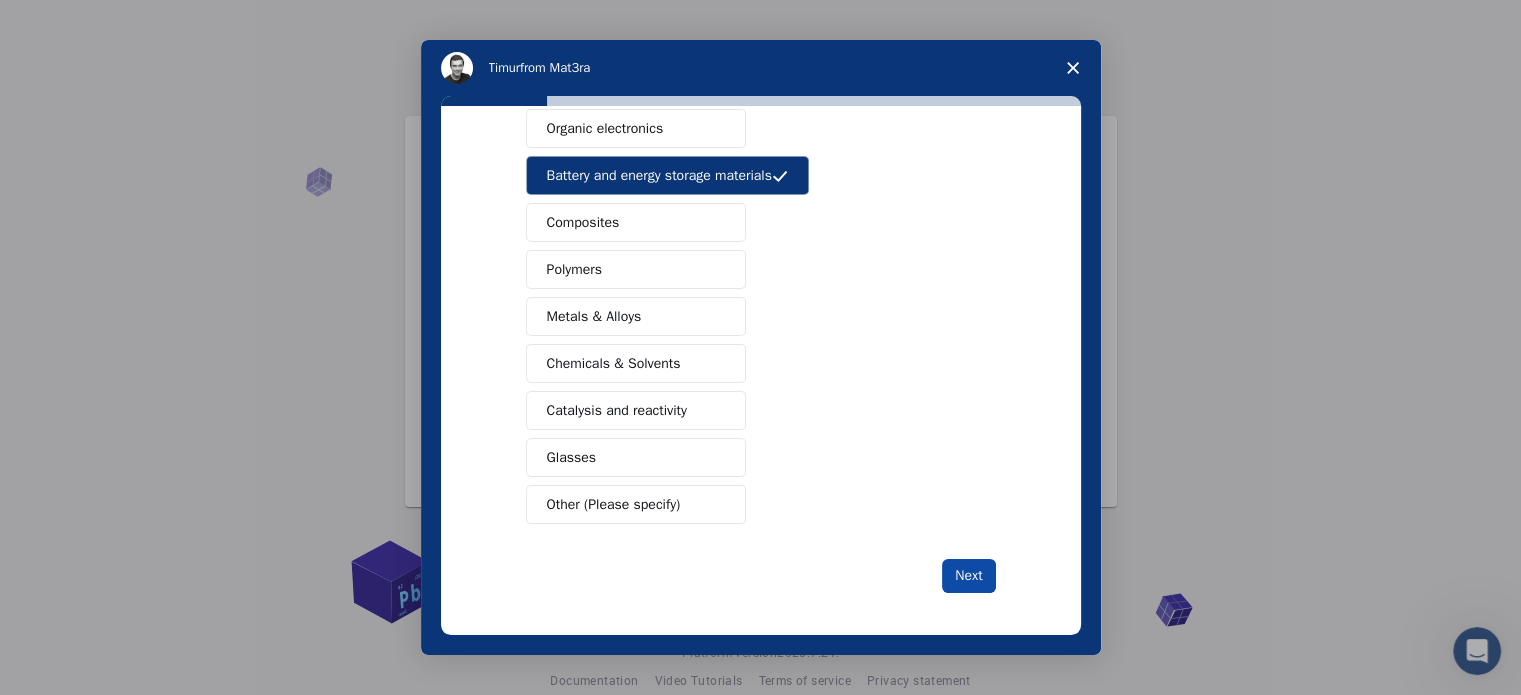 click on "Next" at bounding box center [968, 576] 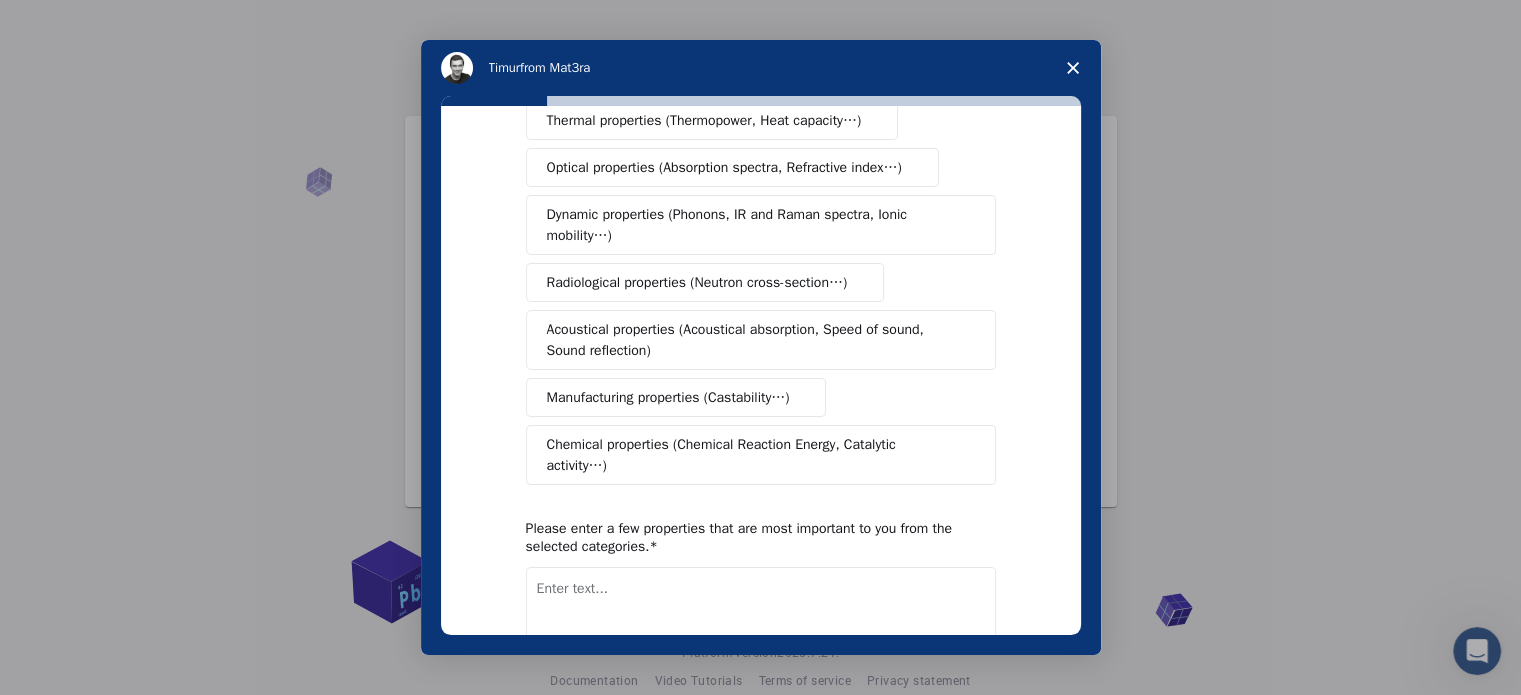 scroll, scrollTop: 0, scrollLeft: 0, axis: both 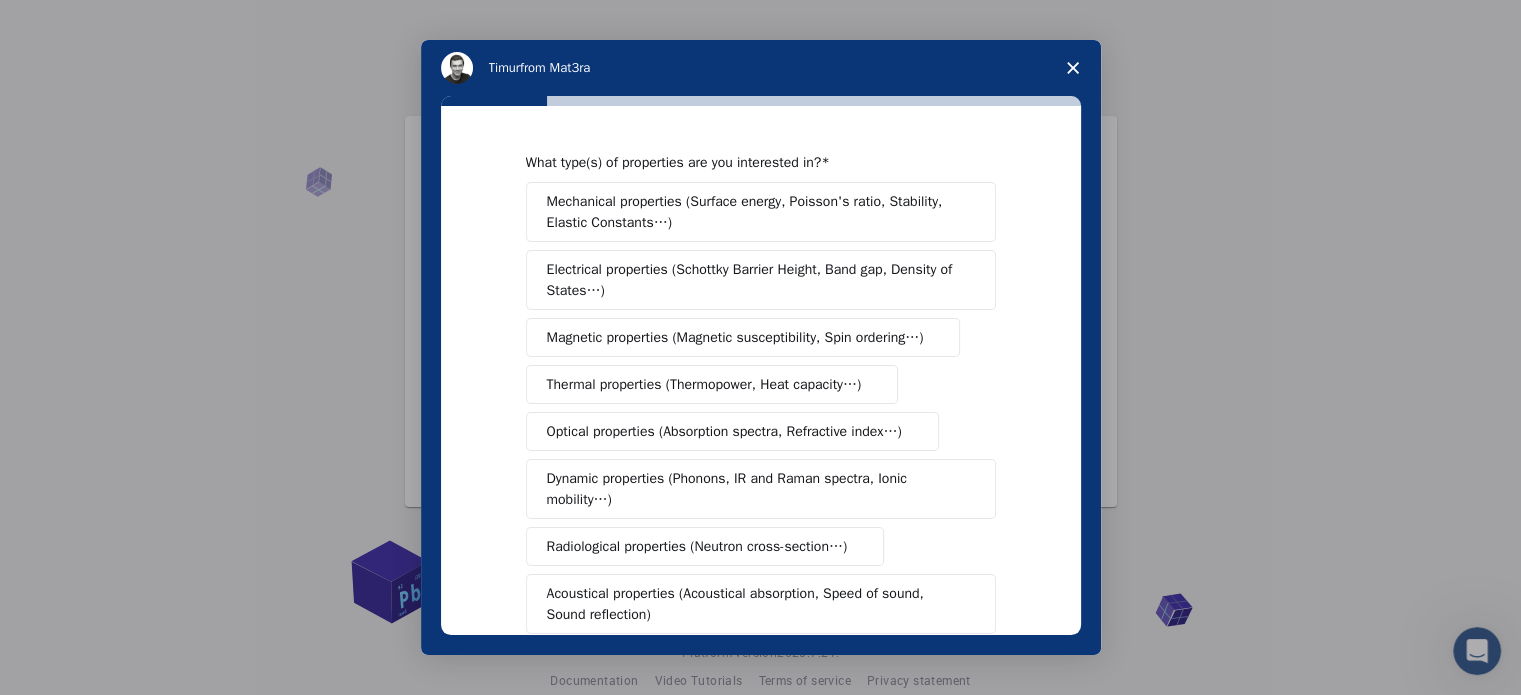 click on "Dynamic properties (Phonons, IR and Raman spectra, Ionic mobility…)" at bounding box center (753, 489) 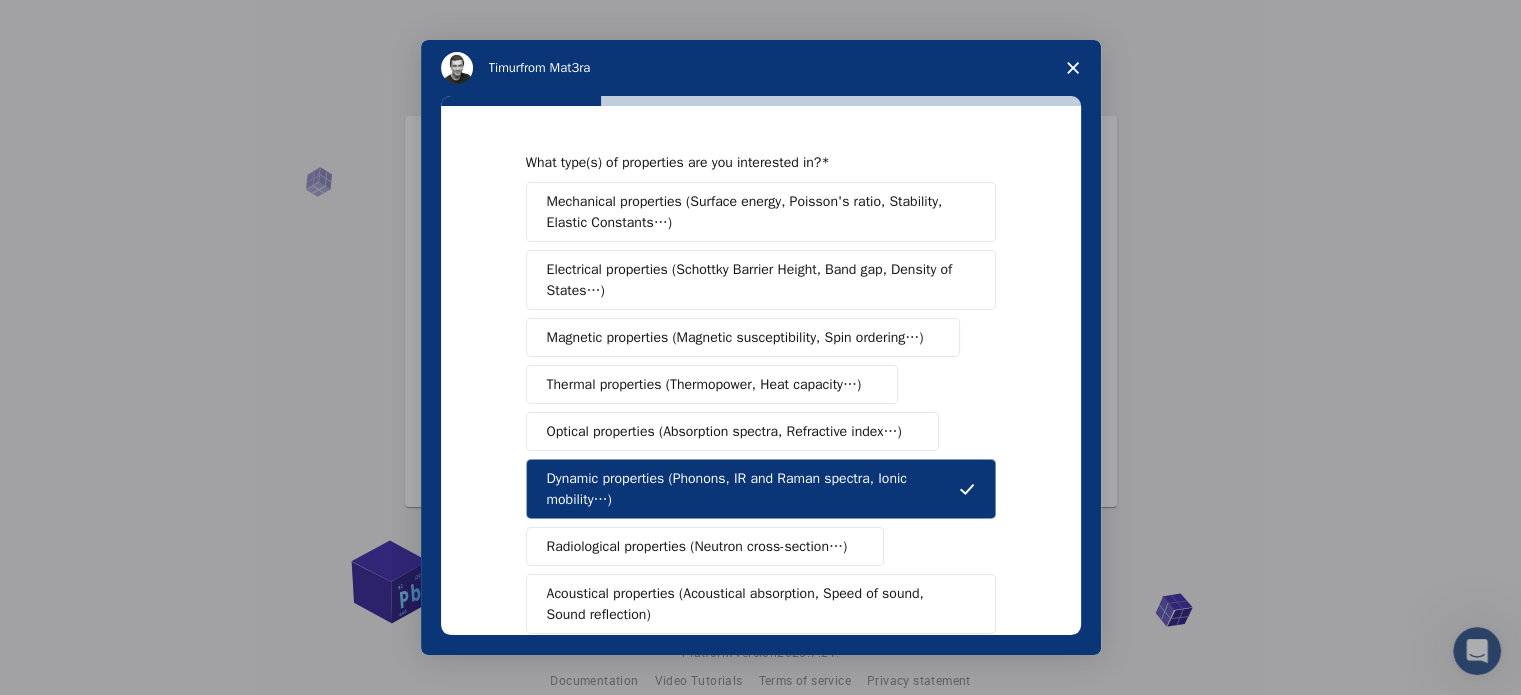 scroll, scrollTop: 368, scrollLeft: 0, axis: vertical 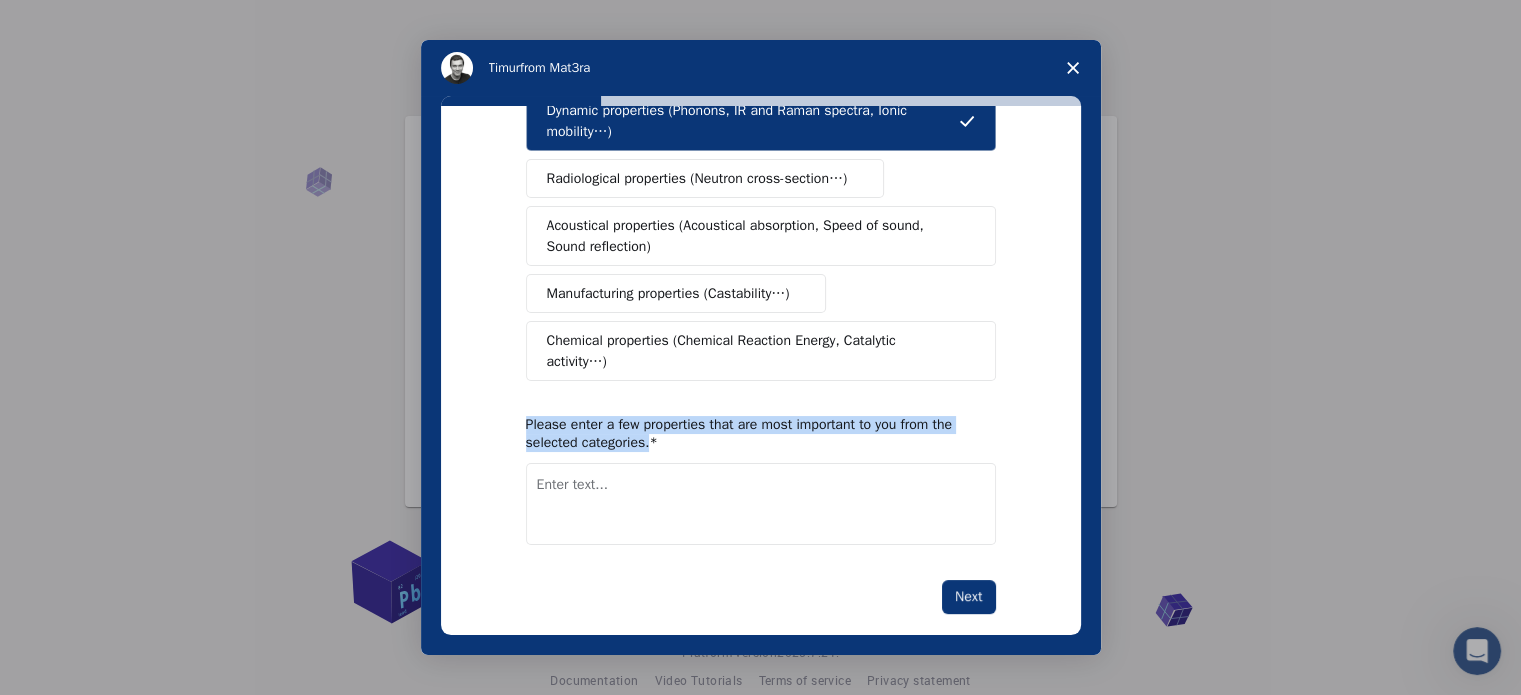 drag, startPoint x: 522, startPoint y: 398, endPoint x: 668, endPoint y: 409, distance: 146.4138 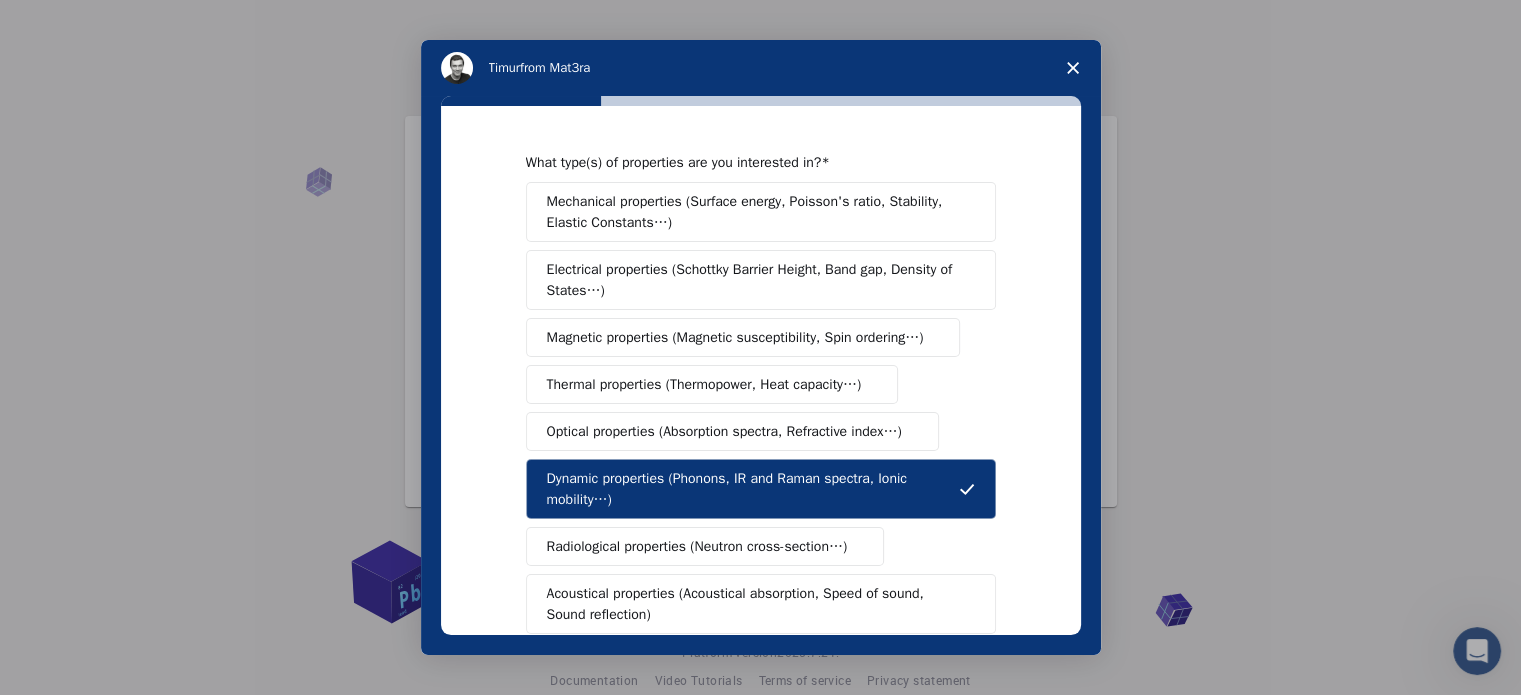 scroll, scrollTop: 368, scrollLeft: 0, axis: vertical 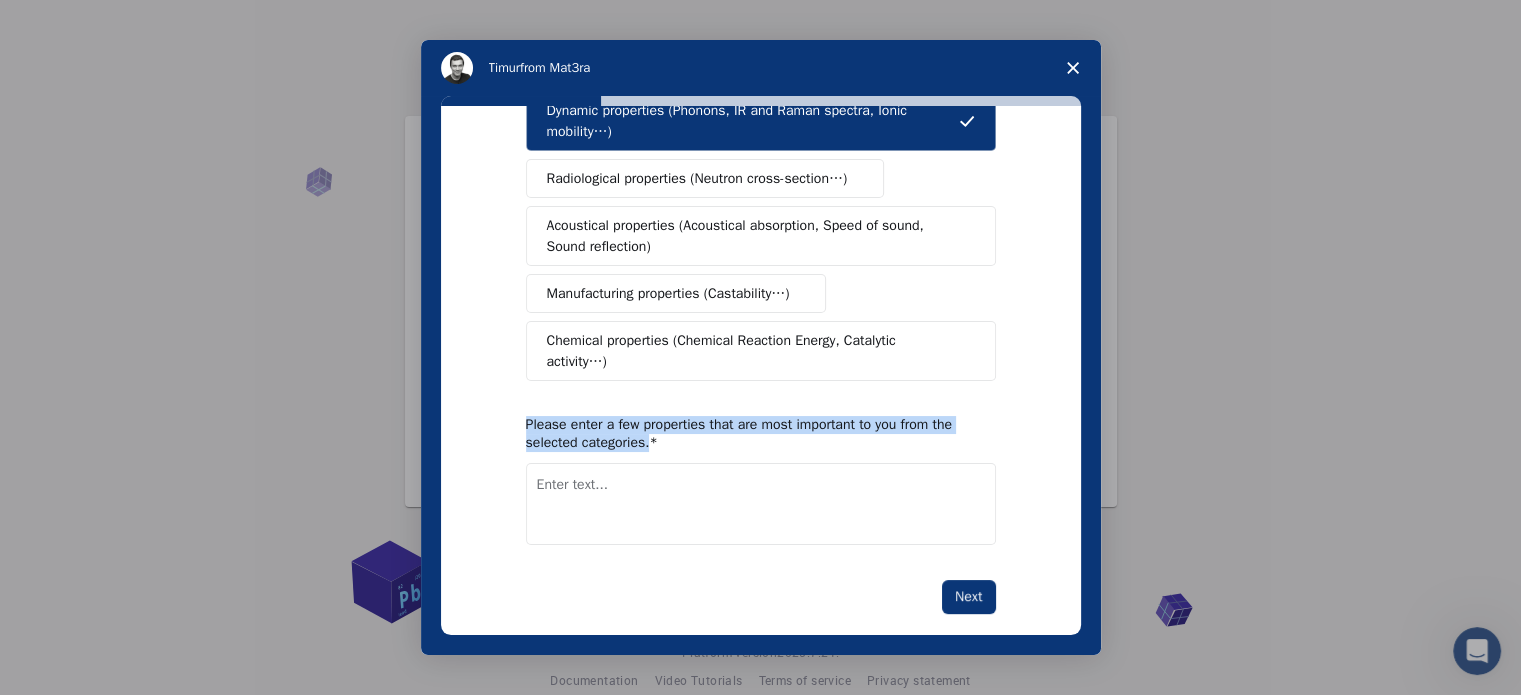 copy on "Please enter a few properties that are most important to you from the selected categories." 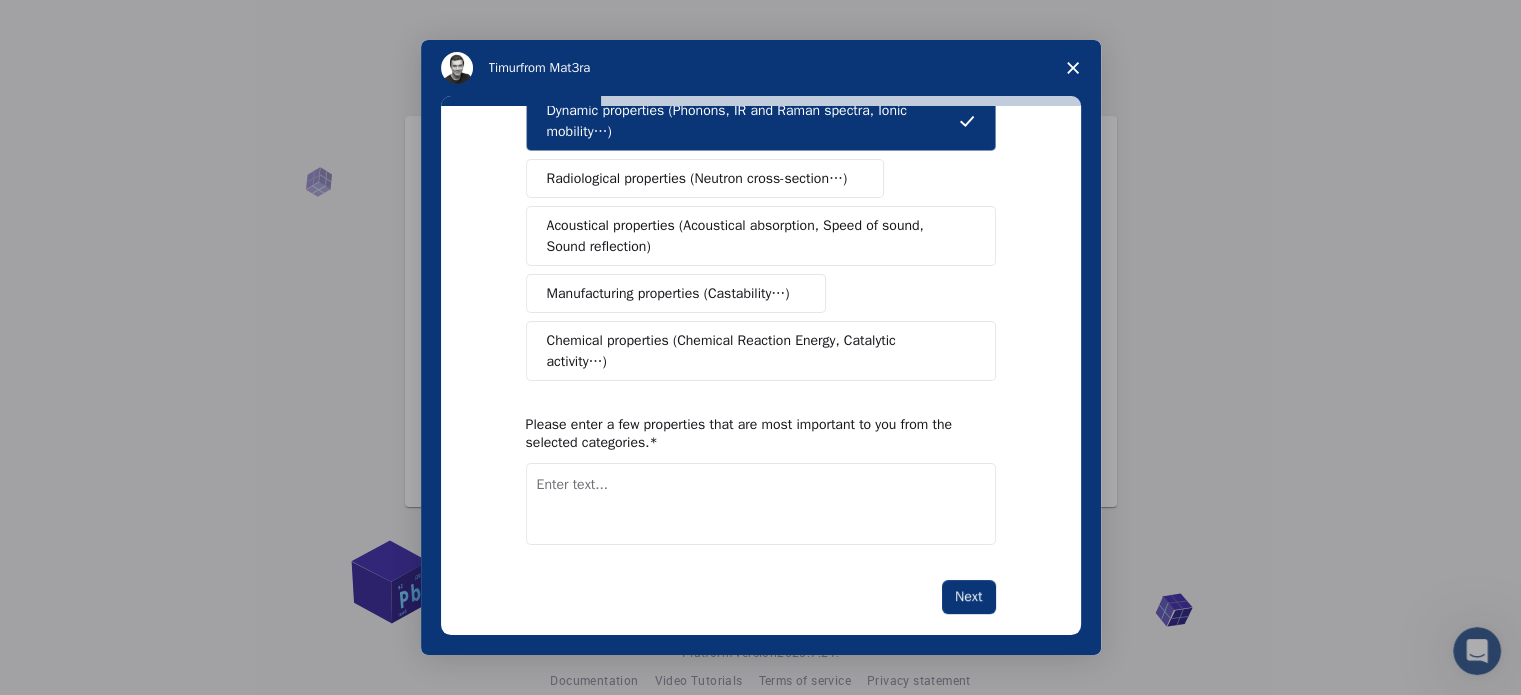 click at bounding box center [761, 504] 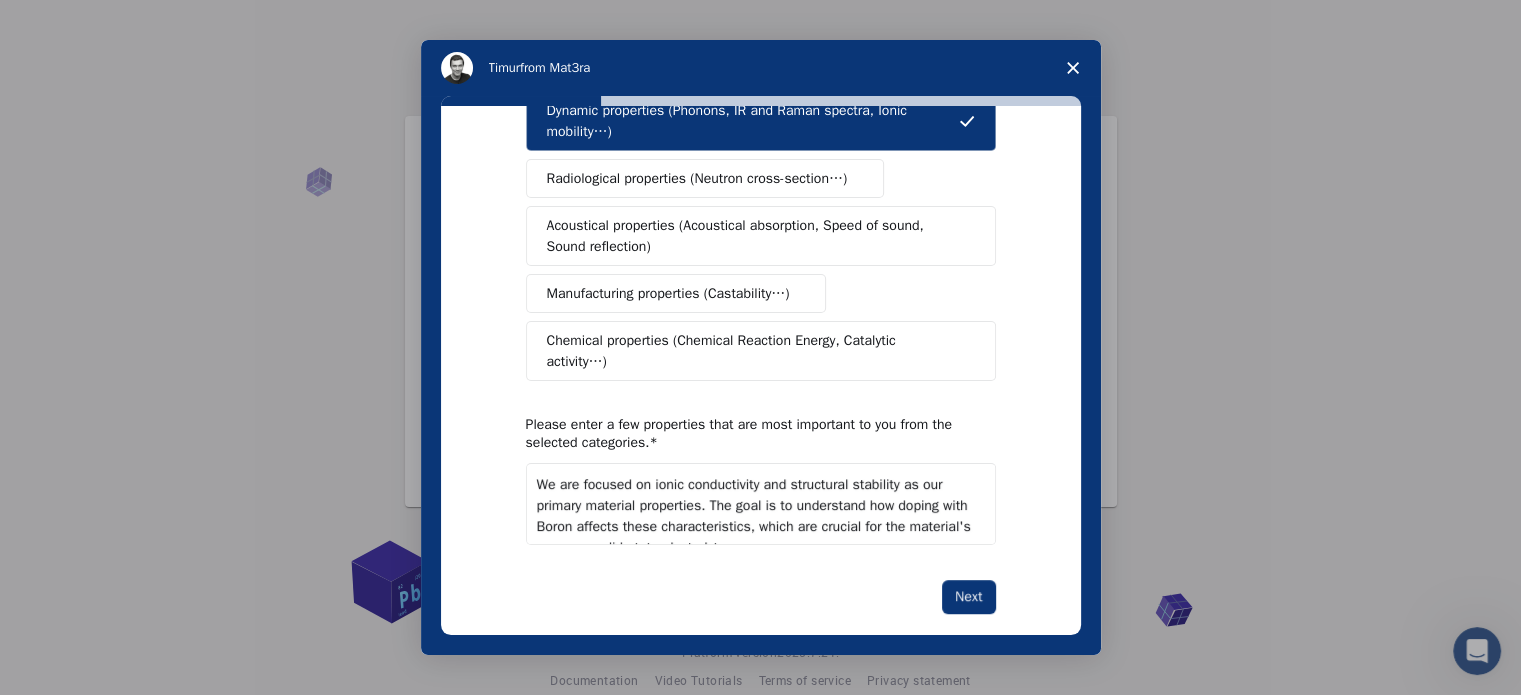 scroll, scrollTop: 138, scrollLeft: 0, axis: vertical 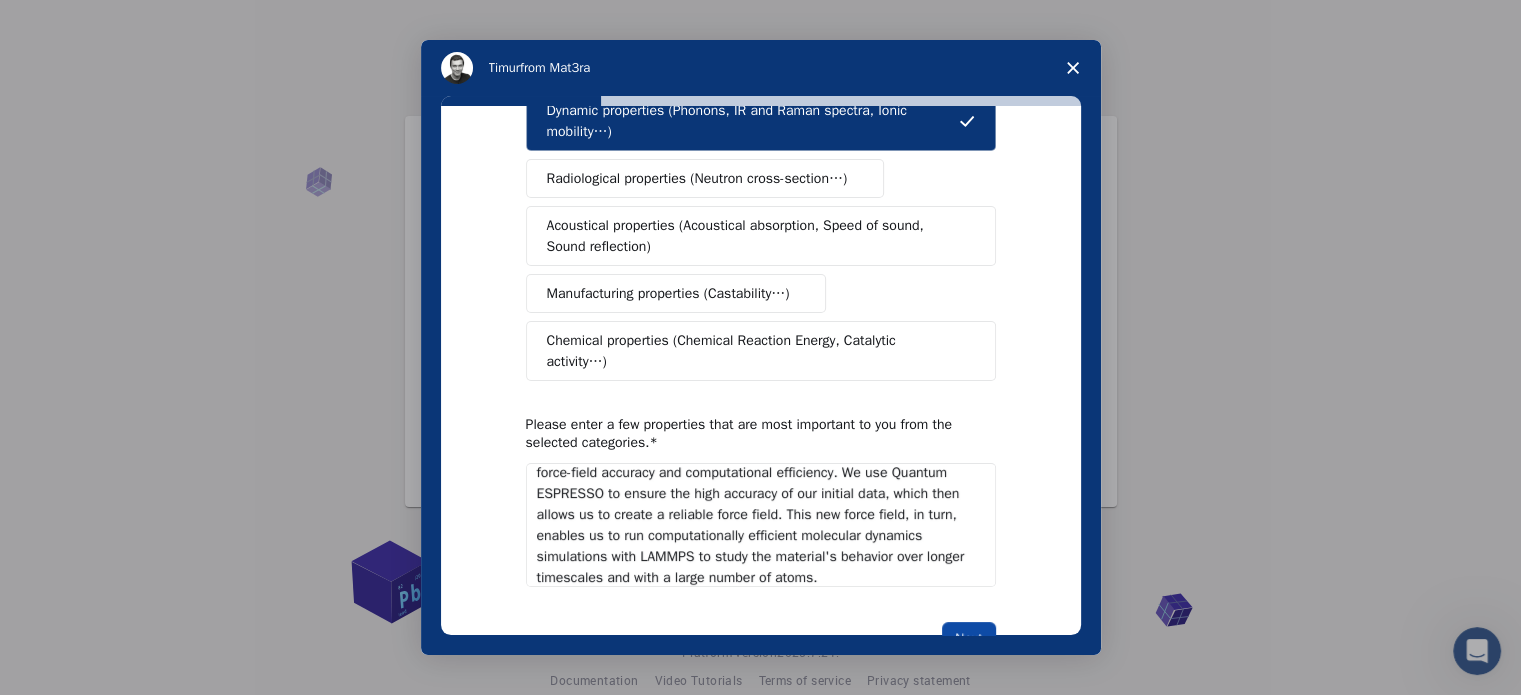 type on "We are focused on ionic conductivity and structural stability as our primary material properties. The goal is to understand how doping with Boron affects these characteristics, which are crucial for the material's use as a solid-state electrolyte.
From a computational perspective, the most important properties are force-field accuracy and computational efficiency. We use Quantum ESPRESSO to ensure the high accuracy of our initial data, which then allows us to create a reliable force field. This new force field, in turn, enables us to run computationally efficient molecular dynamics simulations with LAMMPS to study the material's behavior over longer timescales and with a large number of atoms." 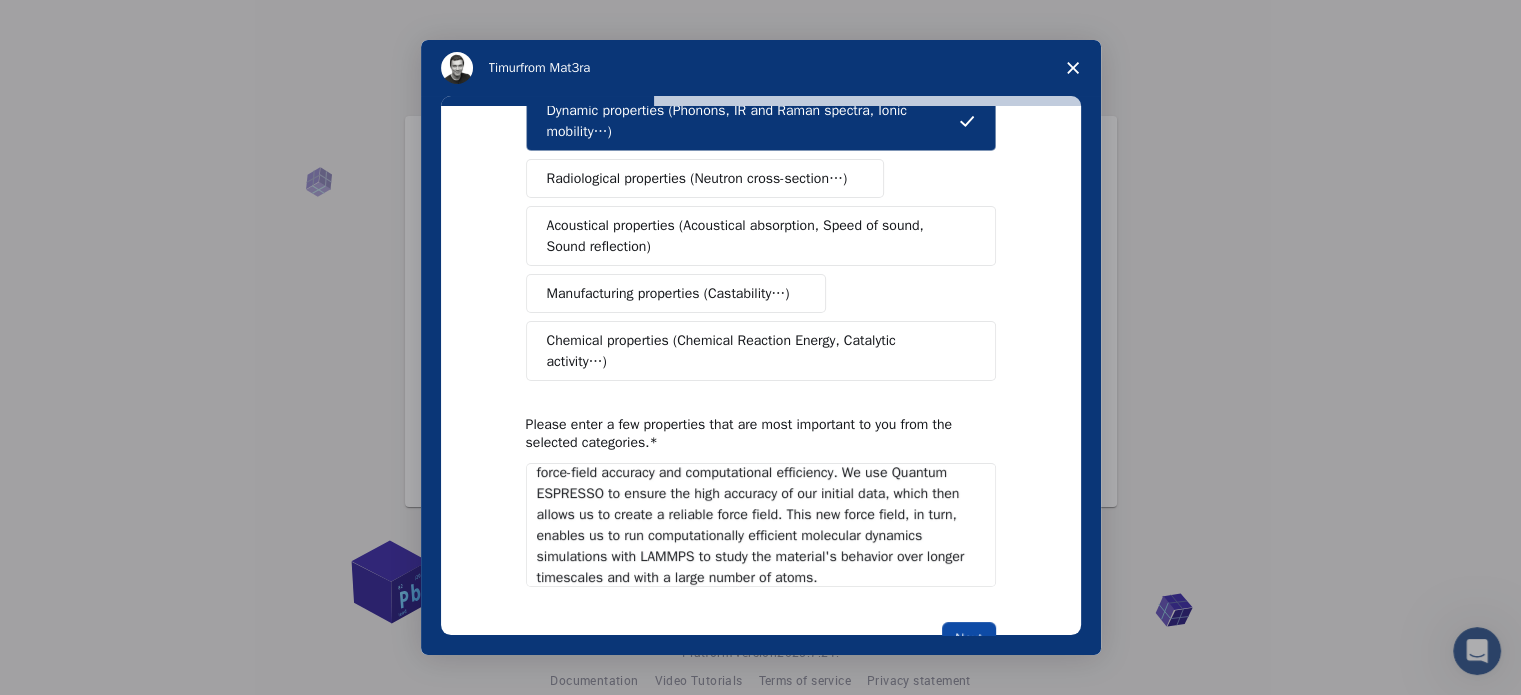 scroll, scrollTop: 0, scrollLeft: 0, axis: both 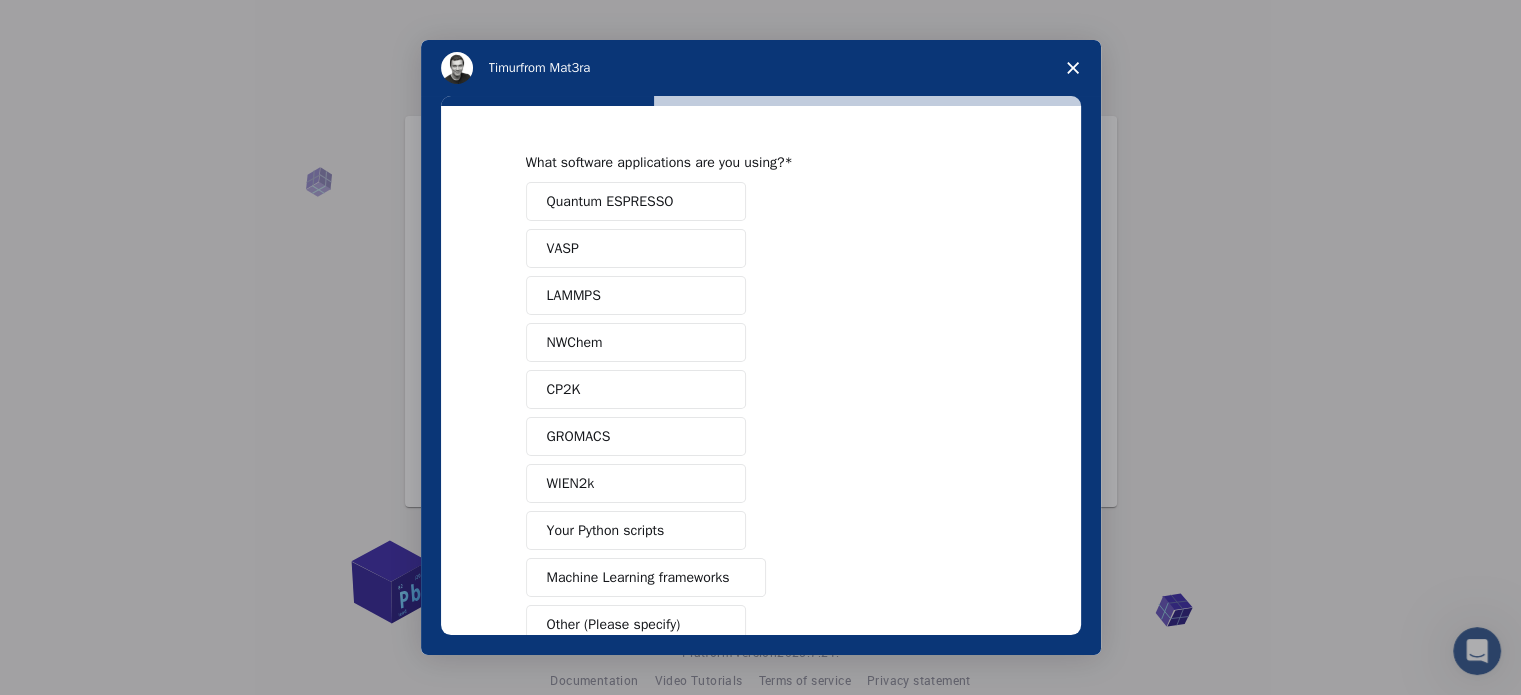 click on "Quantum ESPRESSO" at bounding box center [610, 201] 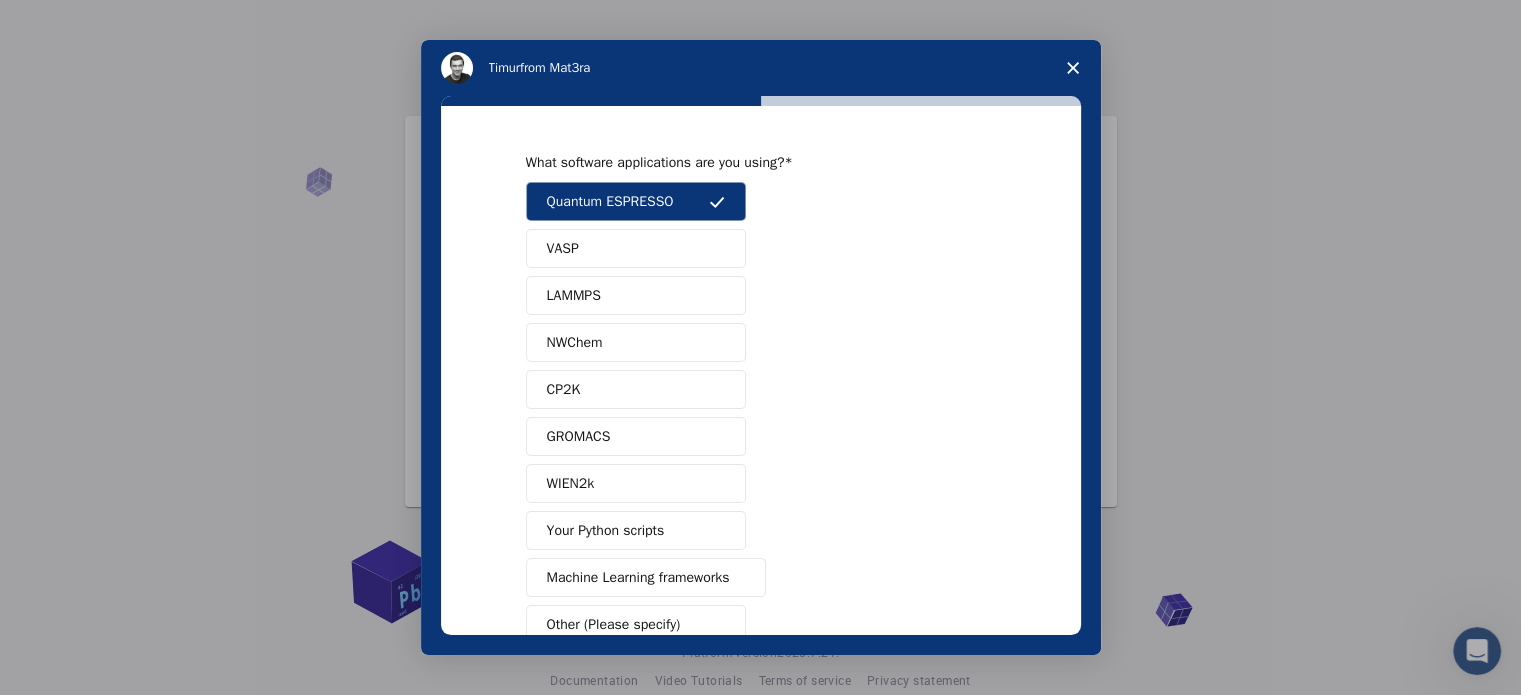 click on "LAMMPS" at bounding box center [636, 295] 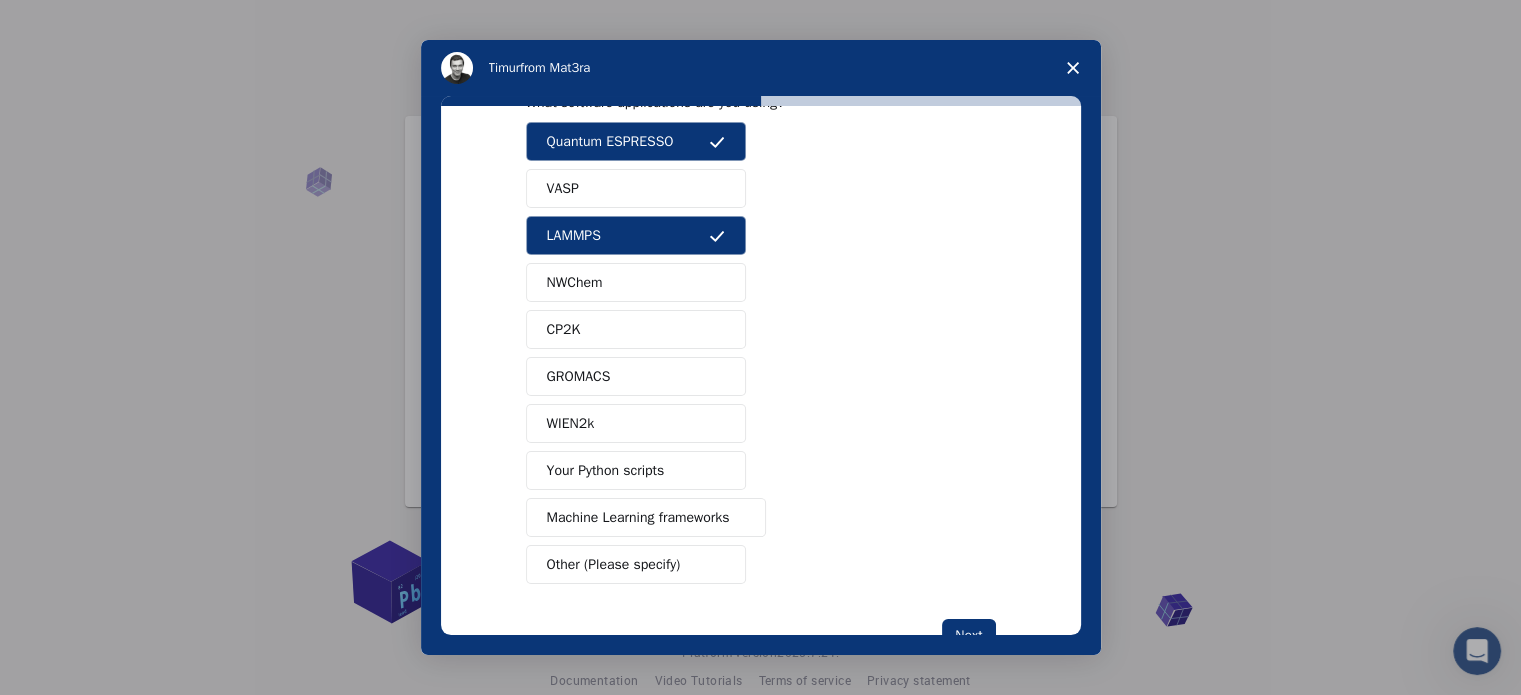 scroll, scrollTop: 121, scrollLeft: 0, axis: vertical 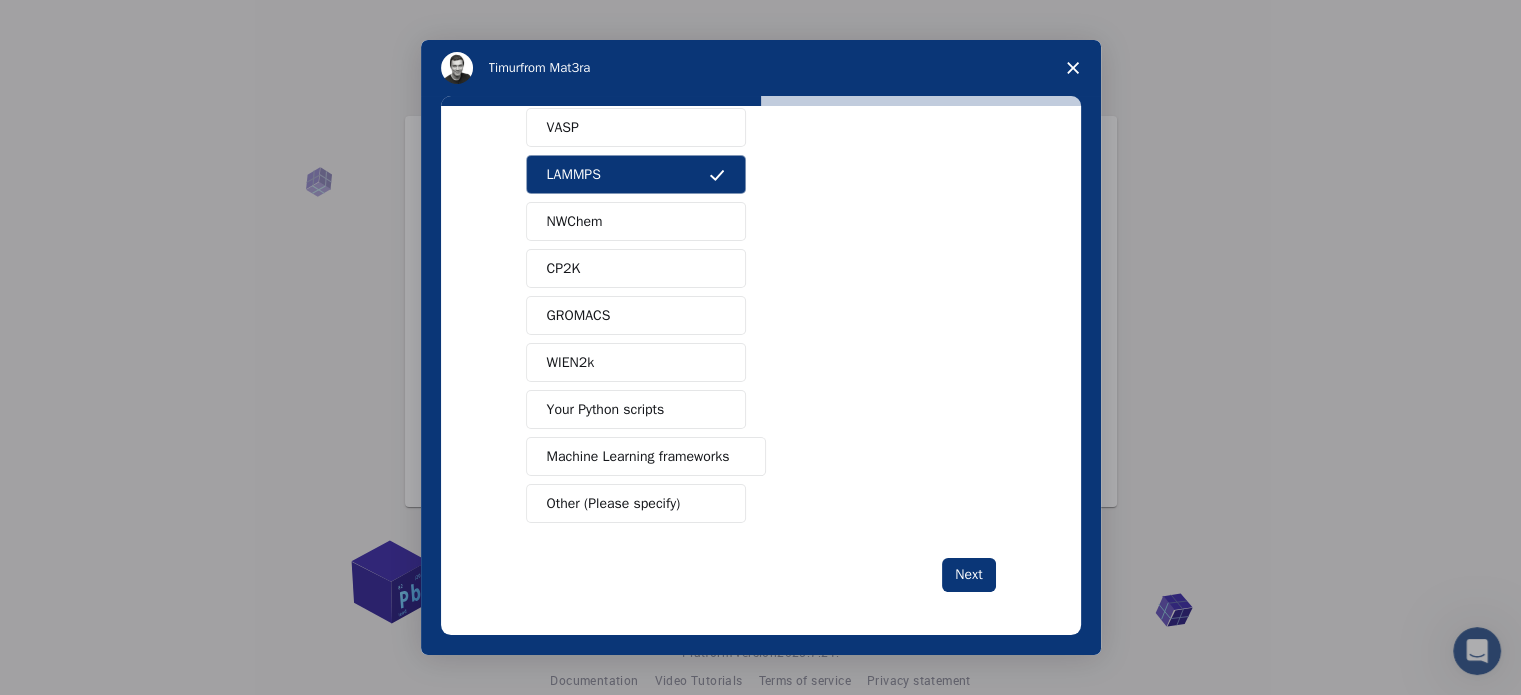 click on "Your Python scripts" at bounding box center [606, 409] 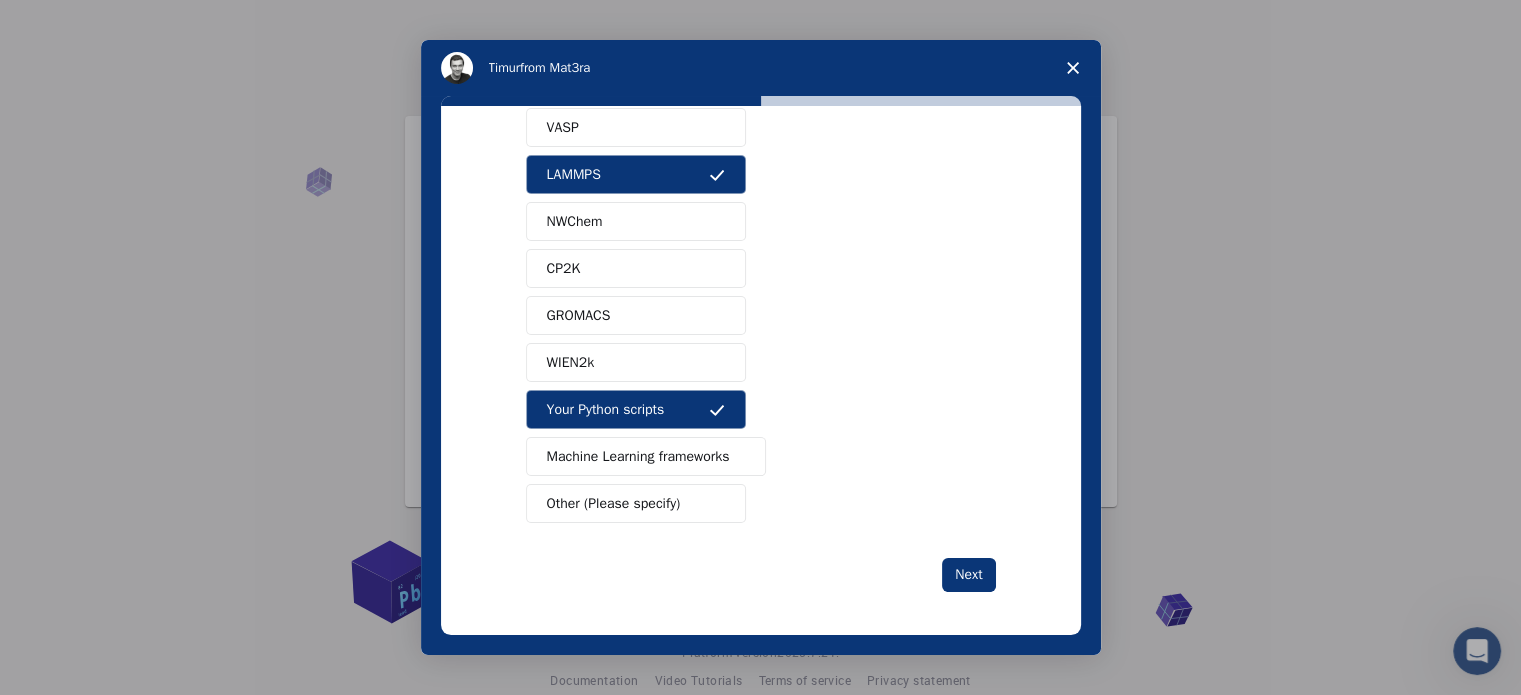 click on "Machine Learning frameworks" at bounding box center (638, 456) 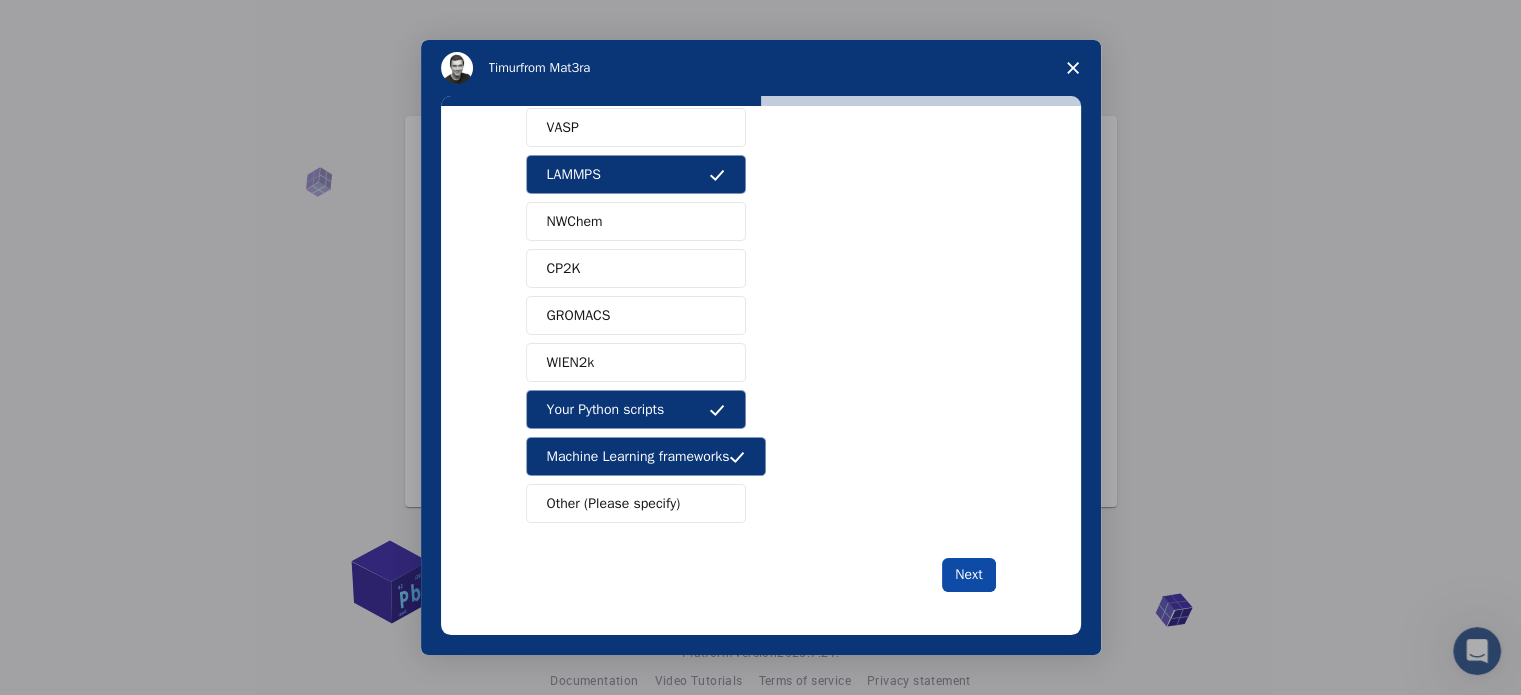 click on "Next" at bounding box center [968, 575] 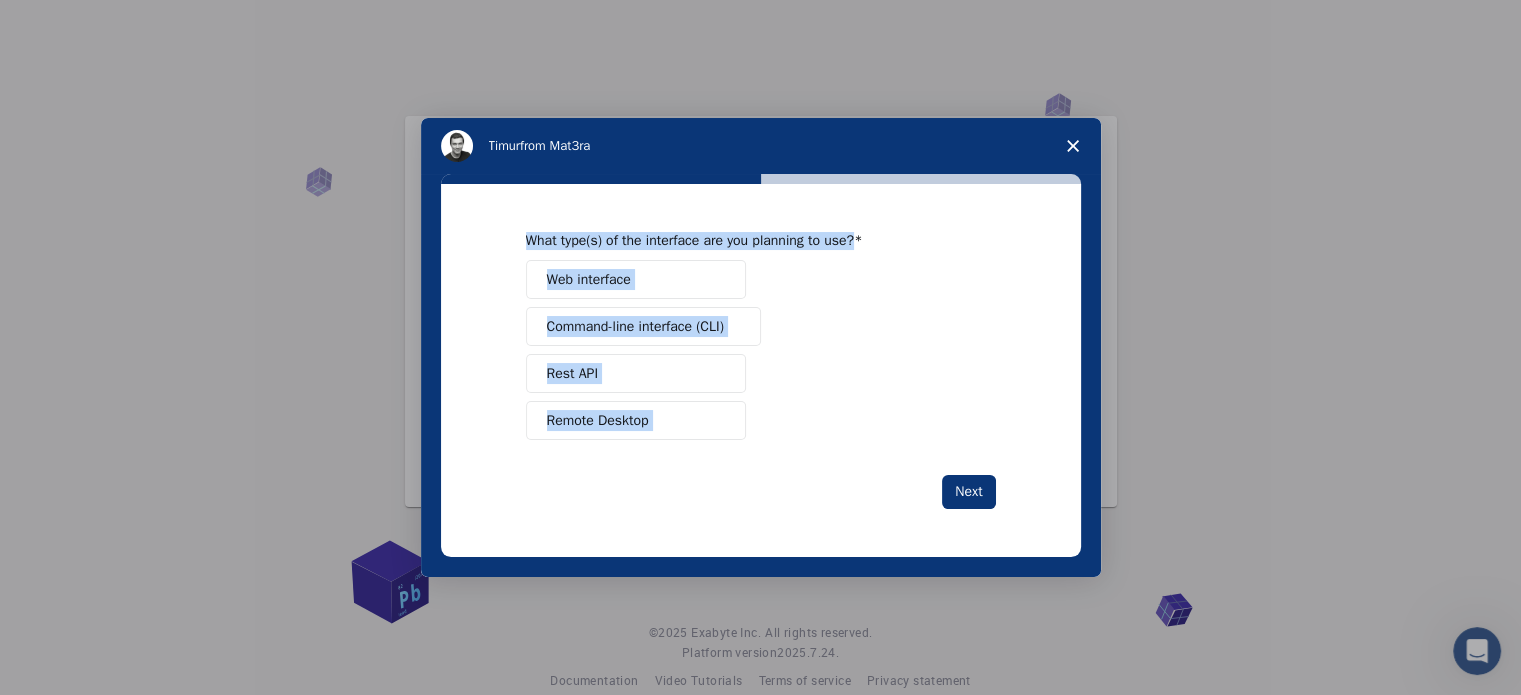 drag, startPoint x: 524, startPoint y: 235, endPoint x: 792, endPoint y: 466, distance: 353.8149 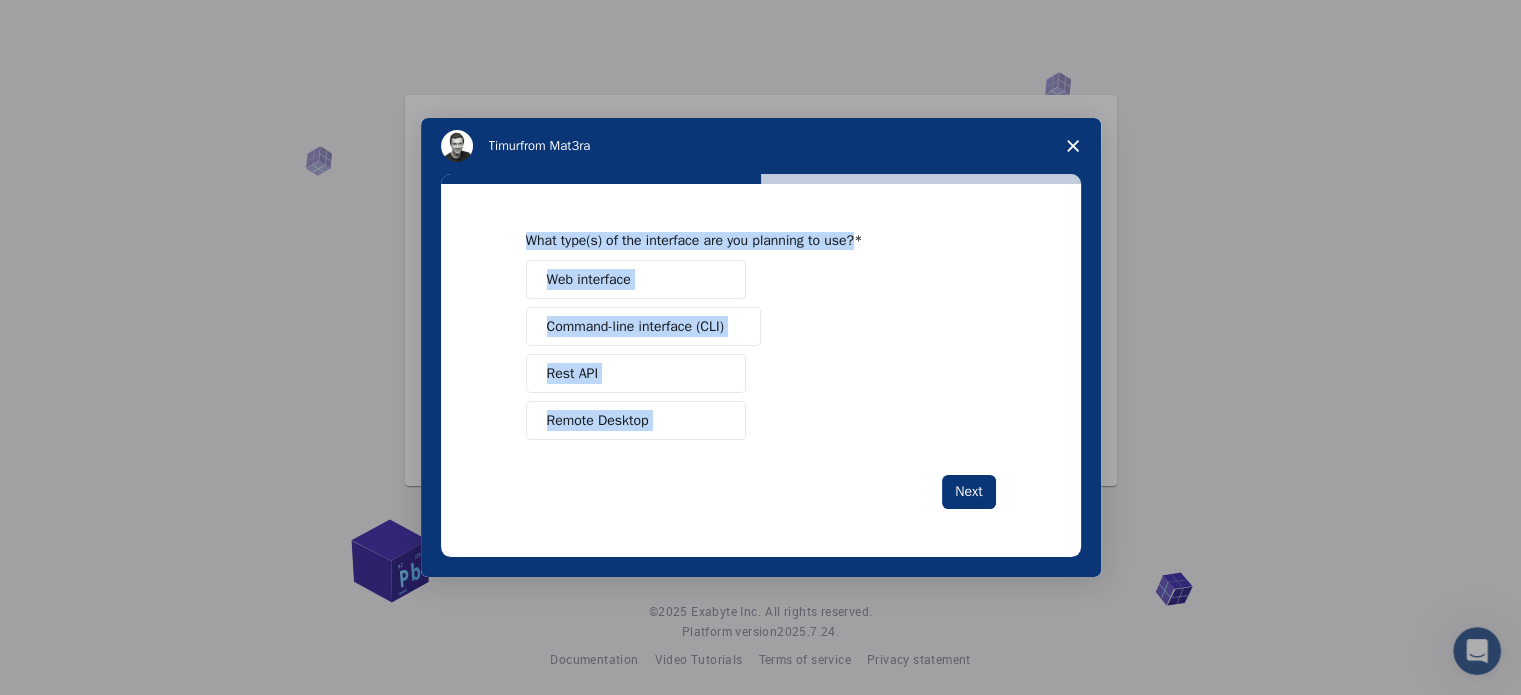 scroll, scrollTop: 28, scrollLeft: 0, axis: vertical 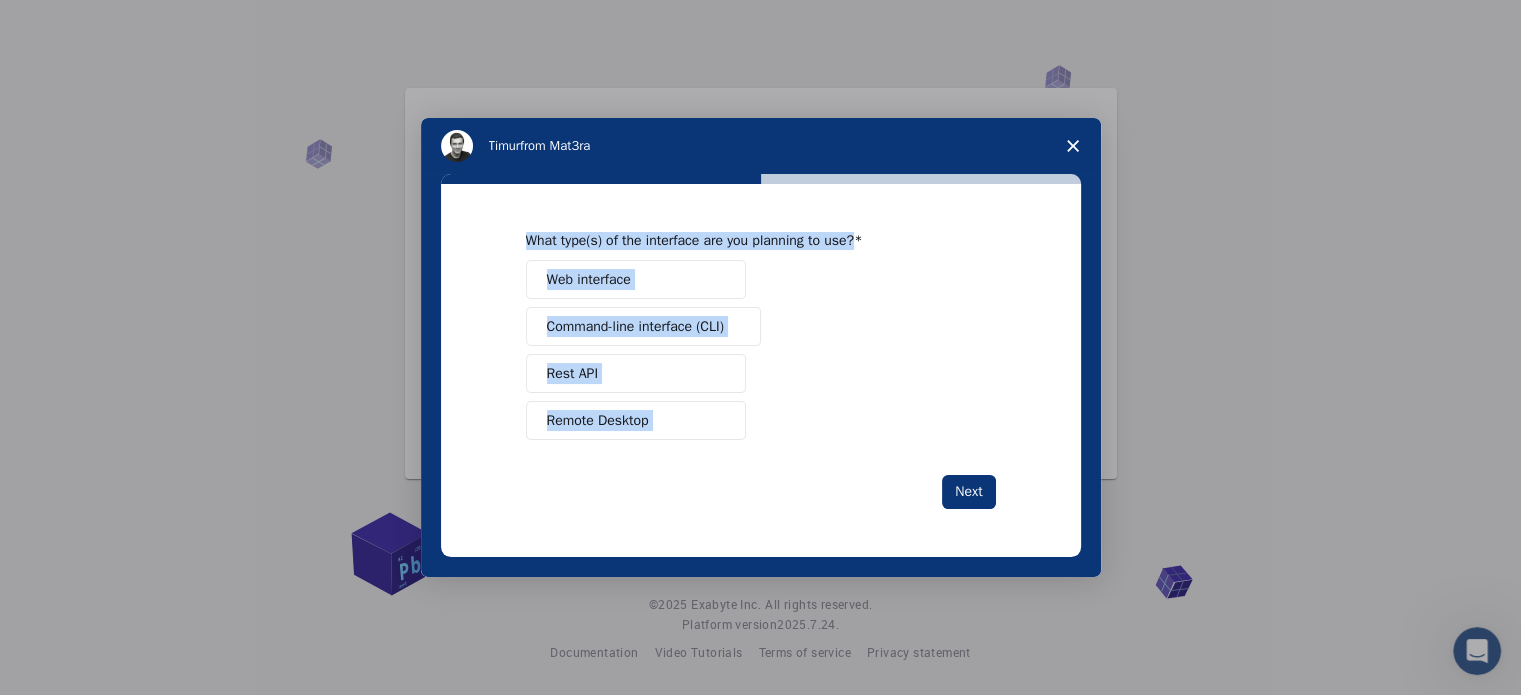click on "Web interface Command-line interface (CLI) Rest API Remote Desktop" at bounding box center (761, 350) 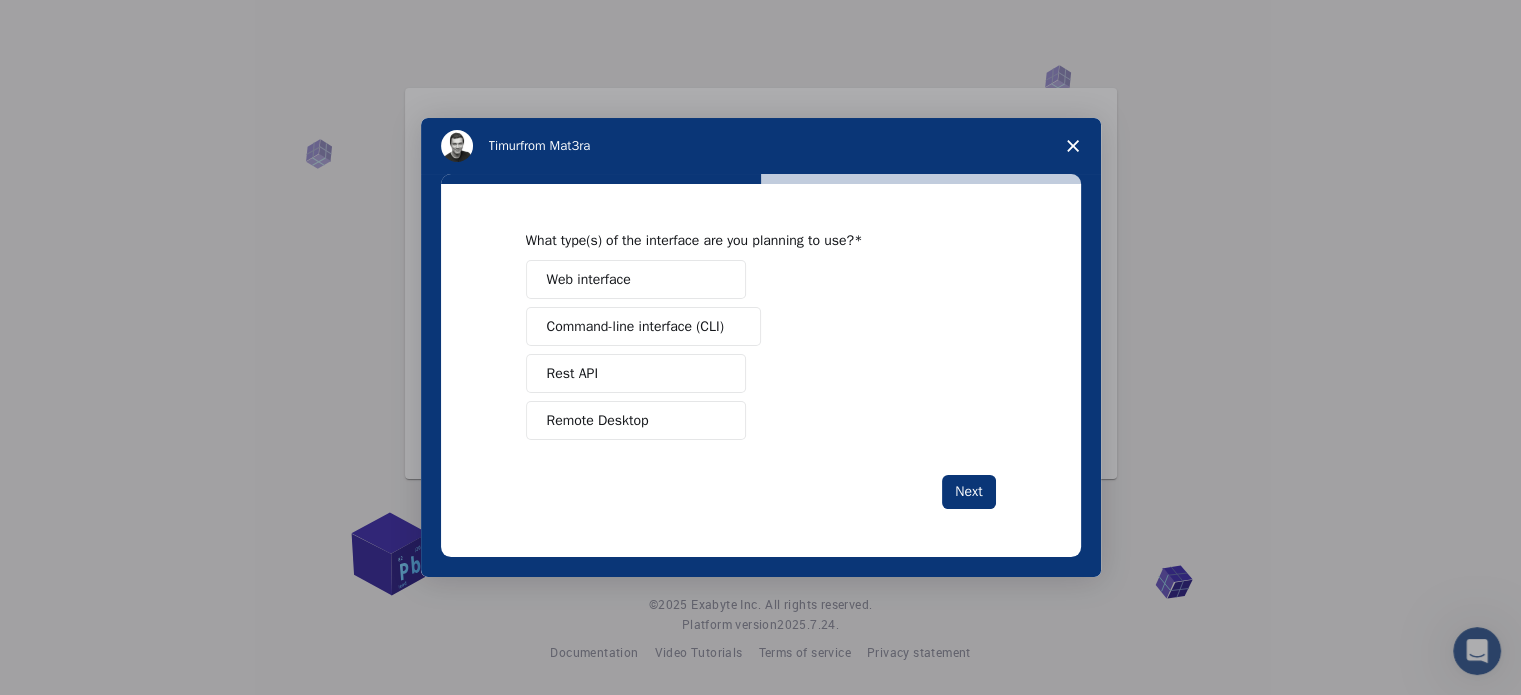 click on "Web interface" at bounding box center [589, 279] 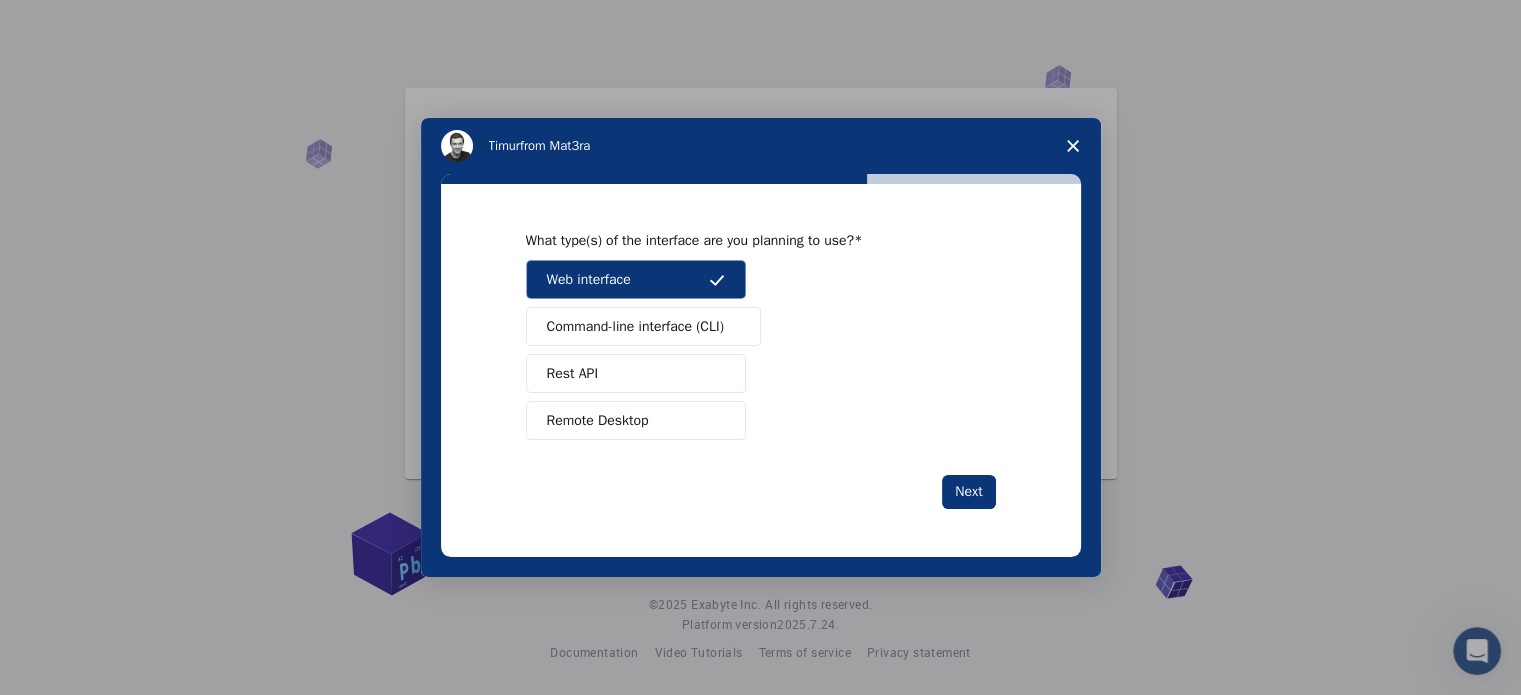 click on "Command-line interface (CLI)" at bounding box center (635, 326) 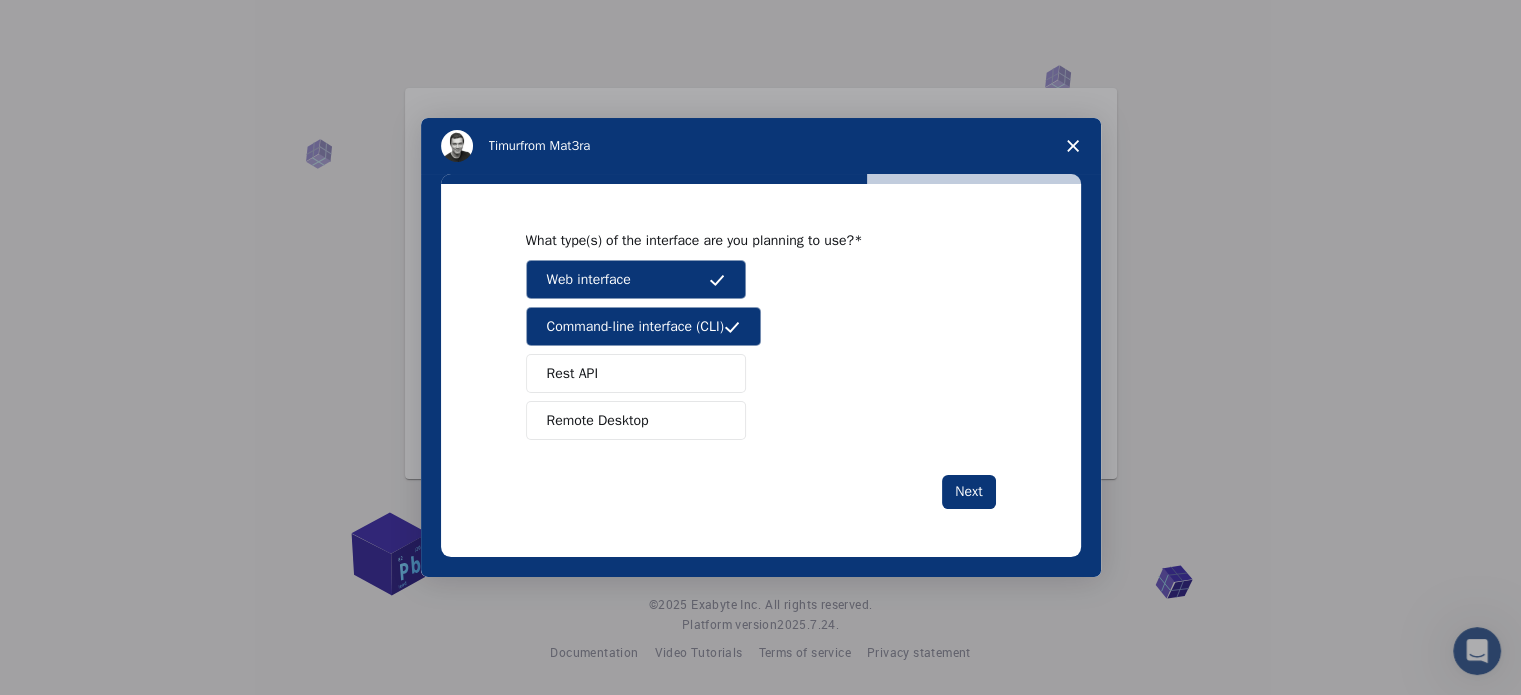 click on "Rest API" at bounding box center [572, 373] 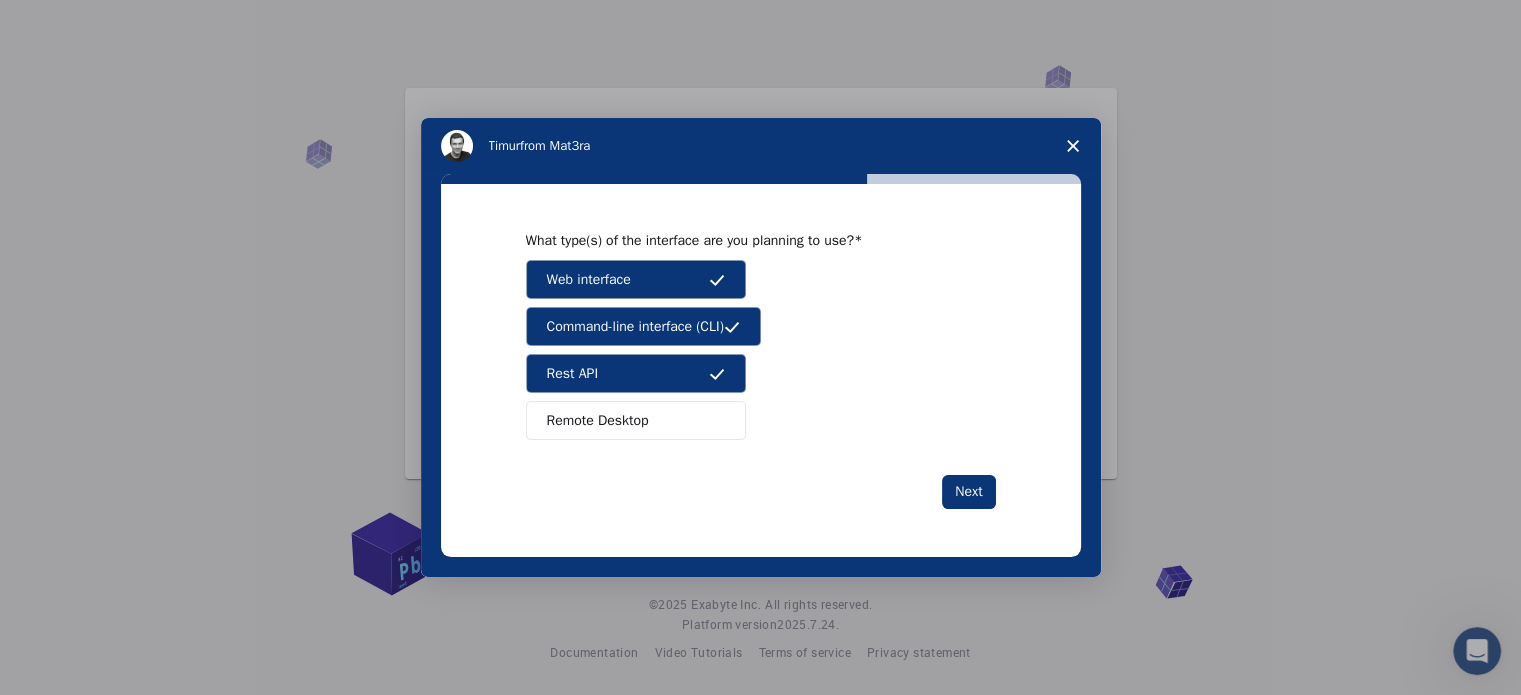 click on "Remote Desktop" at bounding box center [598, 420] 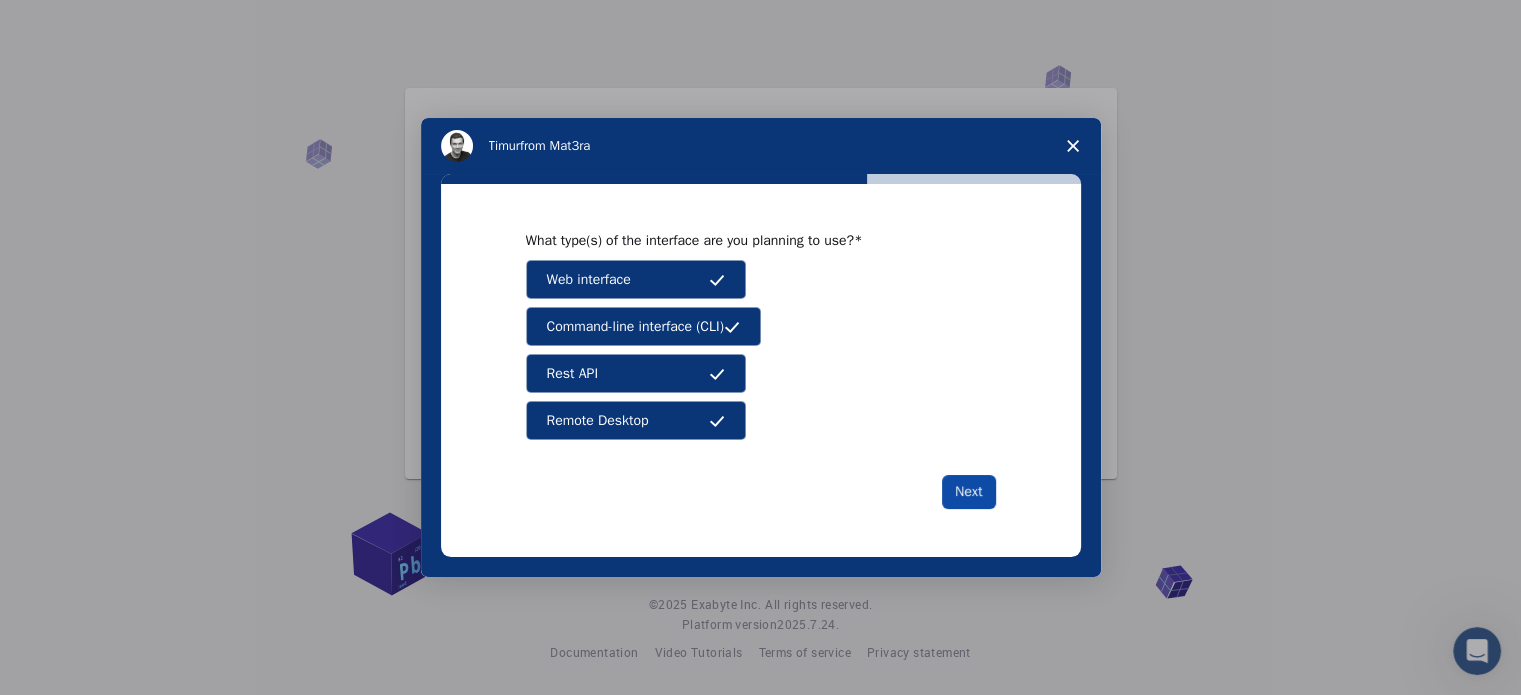 click on "Next" at bounding box center (968, 492) 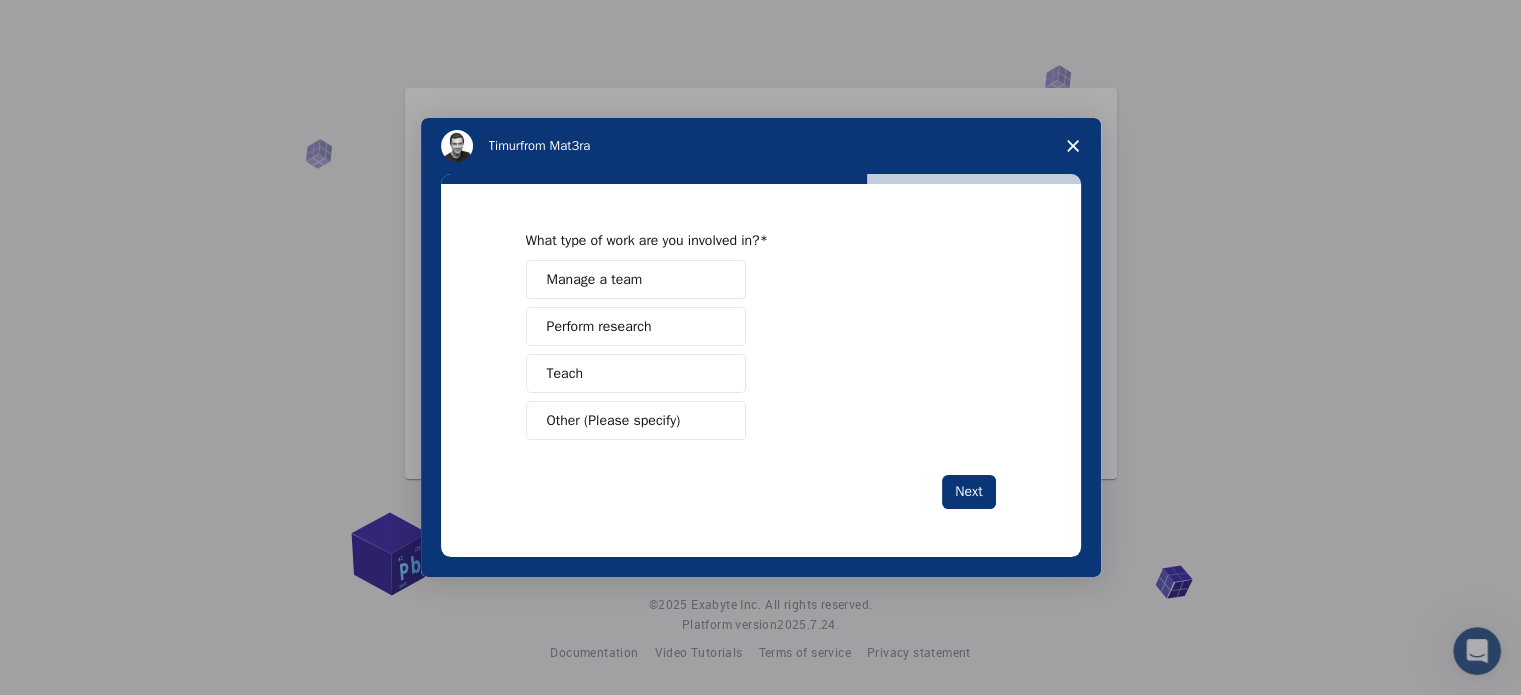click on "Perform research" at bounding box center (636, 326) 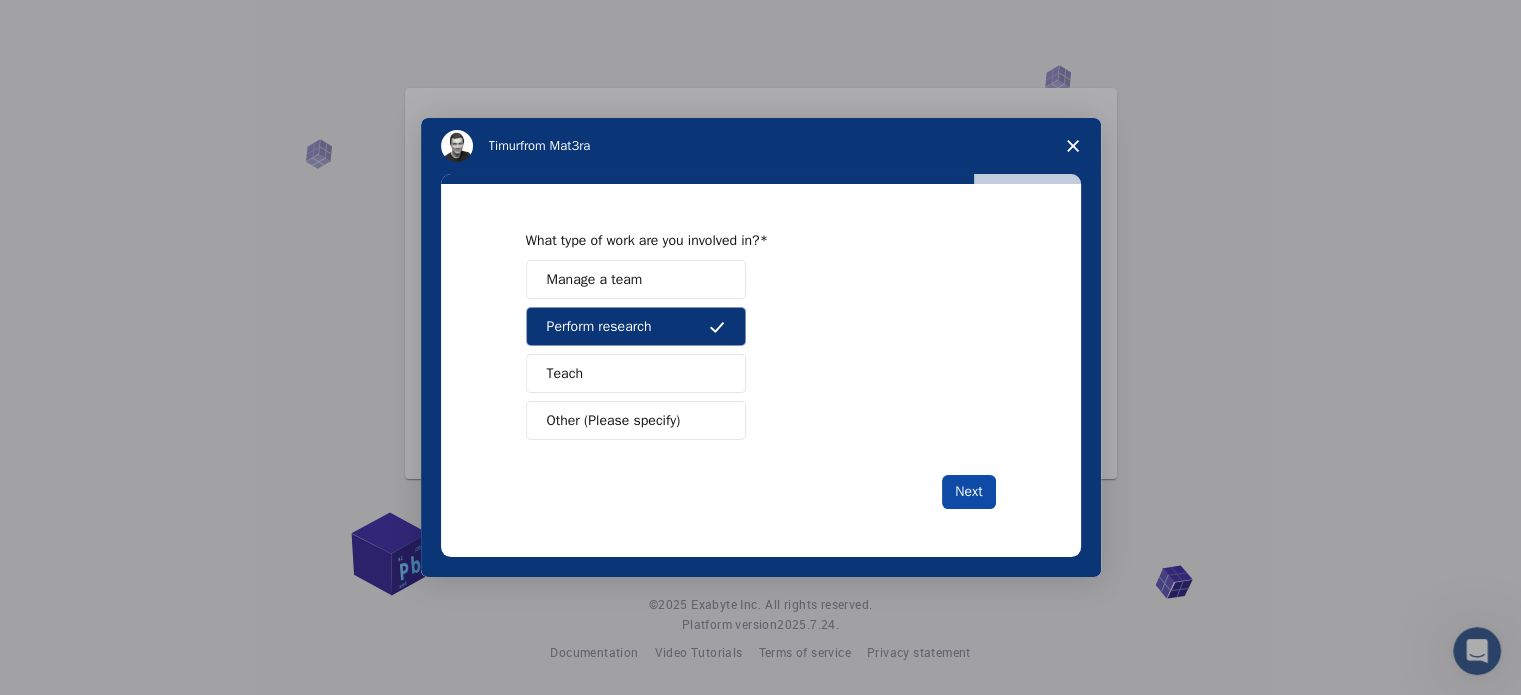 click on "Next" at bounding box center [968, 492] 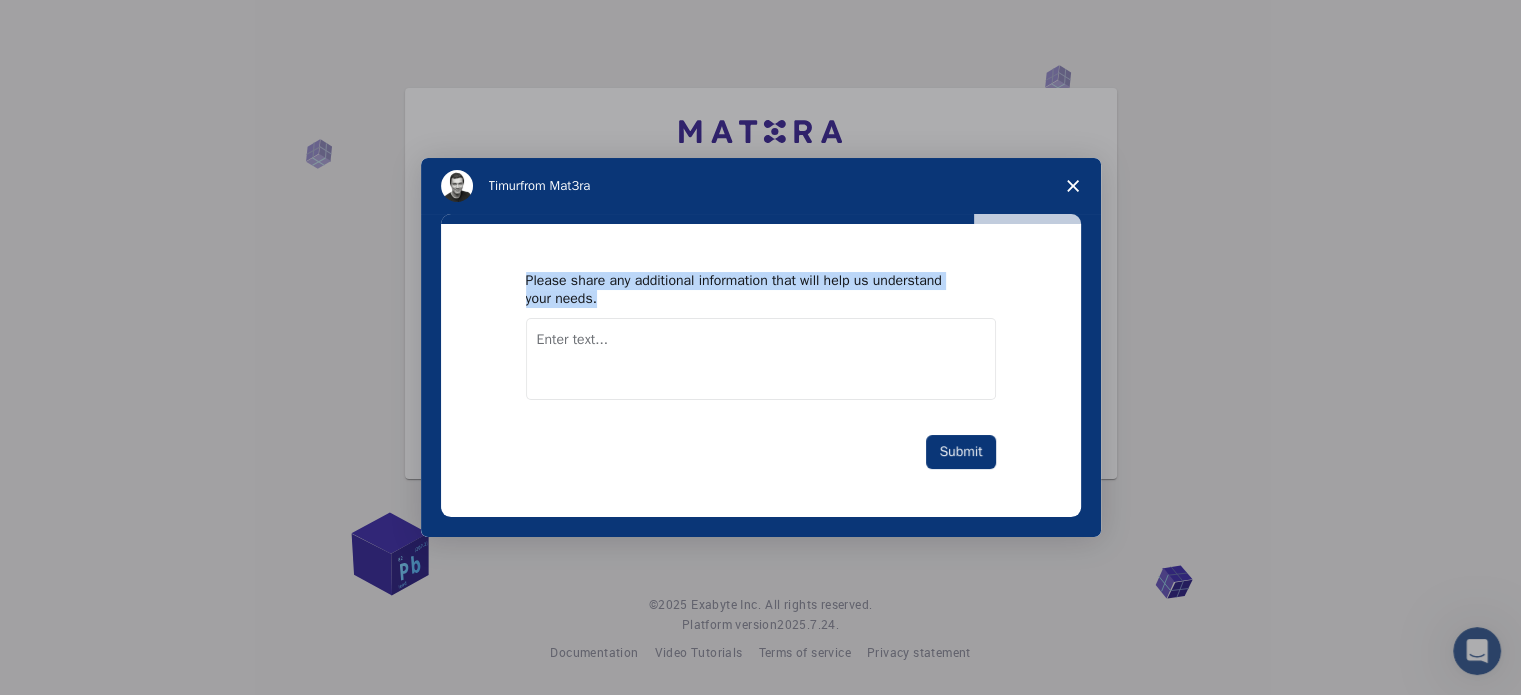 drag, startPoint x: 528, startPoint y: 277, endPoint x: 579, endPoint y: 297, distance: 54.781384 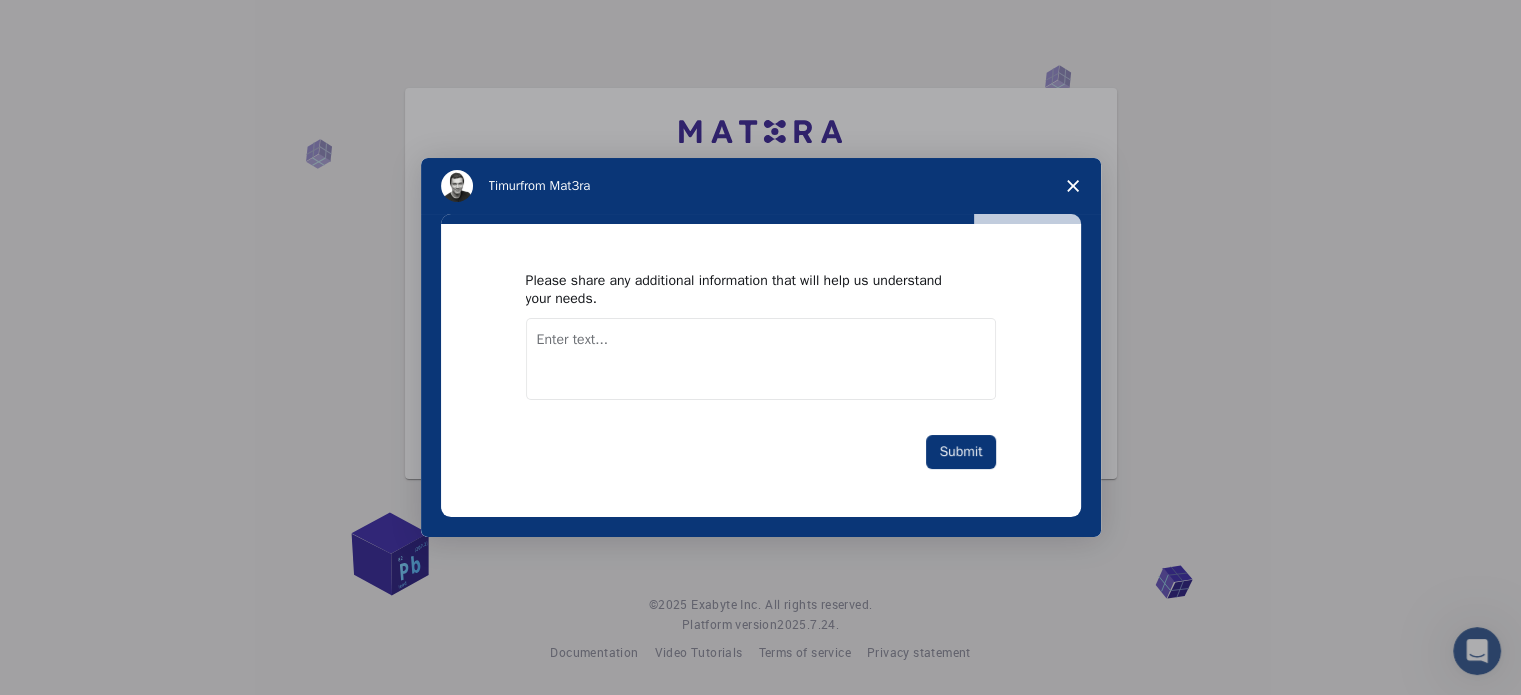 click at bounding box center (761, 359) 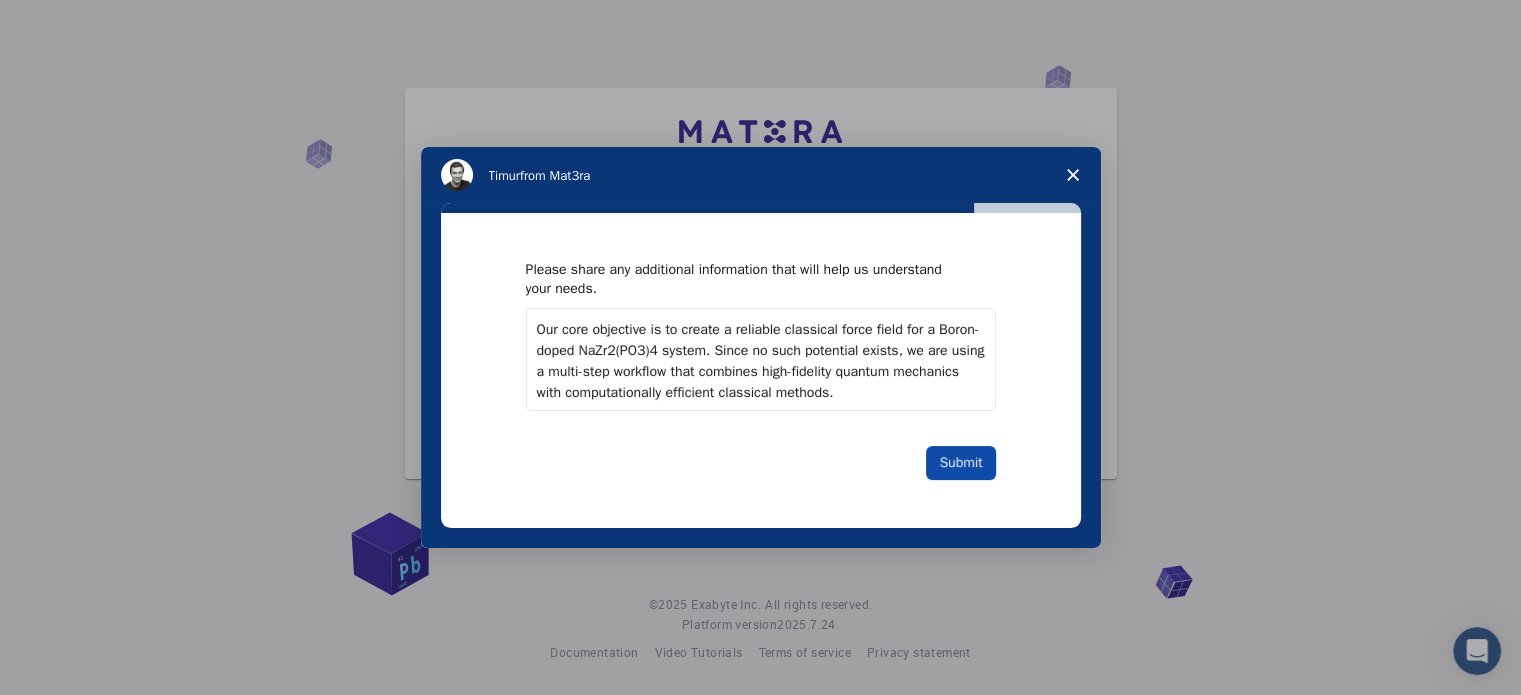 type on "Our core objective is to create a reliable classical force field for a Boron-doped NaZr2(PO3)4 system. Since no such potential exists, we are using a multi-step workflow that combines high-fidelity quantum mechanics with computationally efficient classical methods." 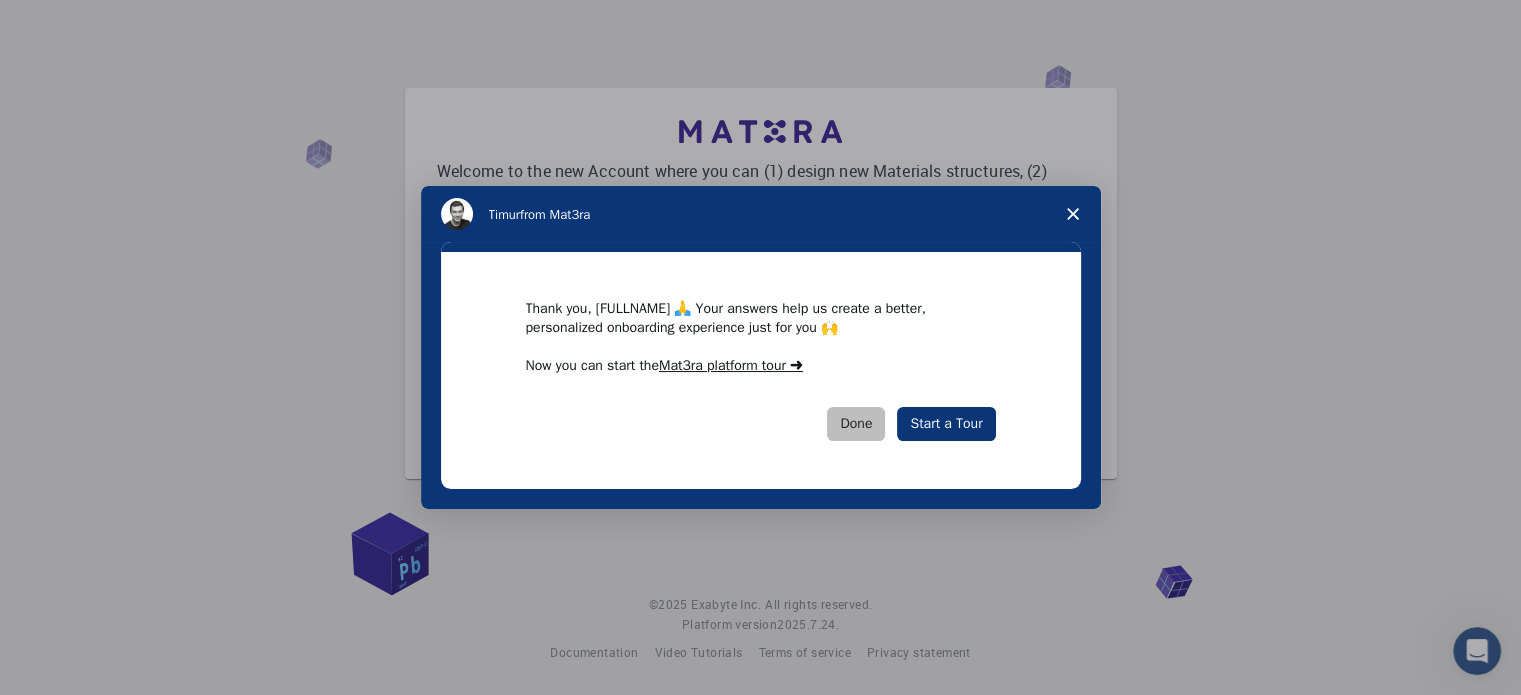 click on "Done" at bounding box center [856, 424] 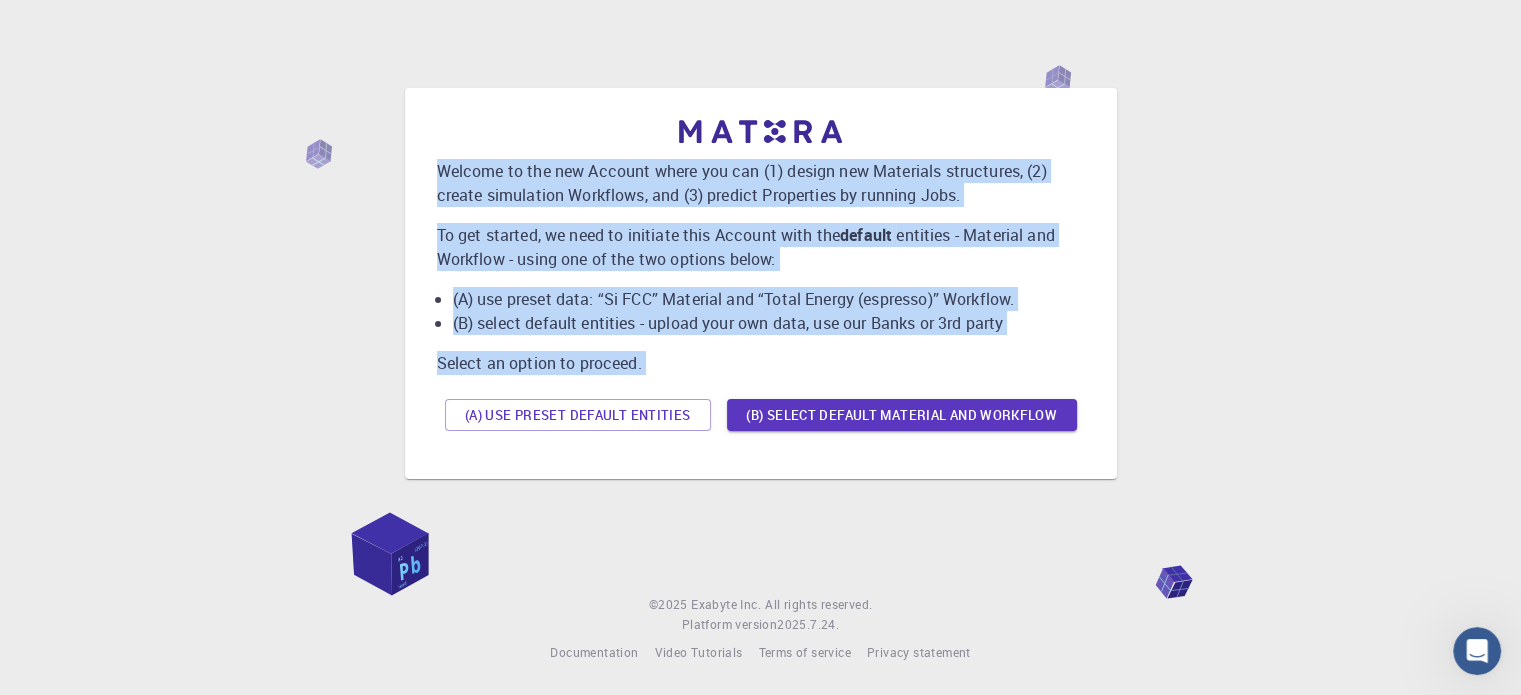 drag, startPoint x: 436, startPoint y: 165, endPoint x: 546, endPoint y: 501, distance: 353.54773 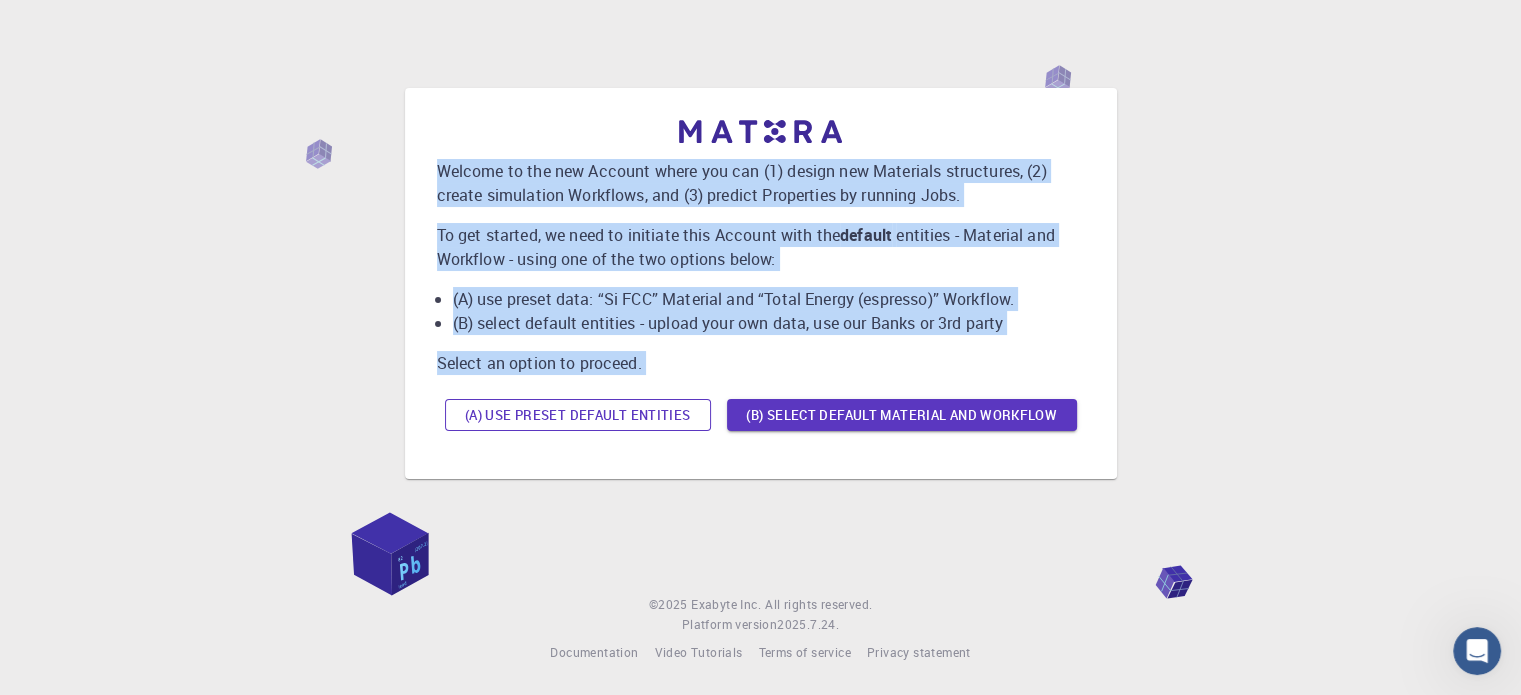 type 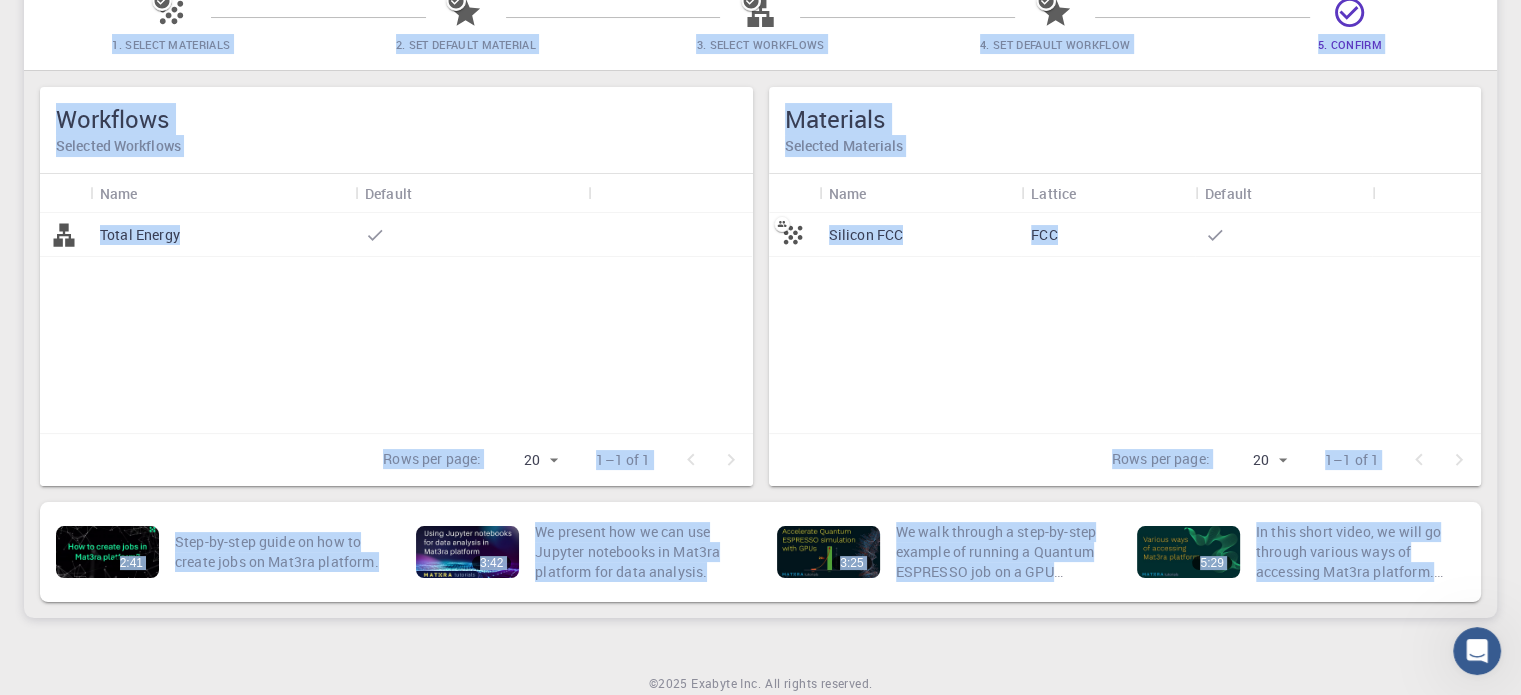 scroll, scrollTop: 60, scrollLeft: 0, axis: vertical 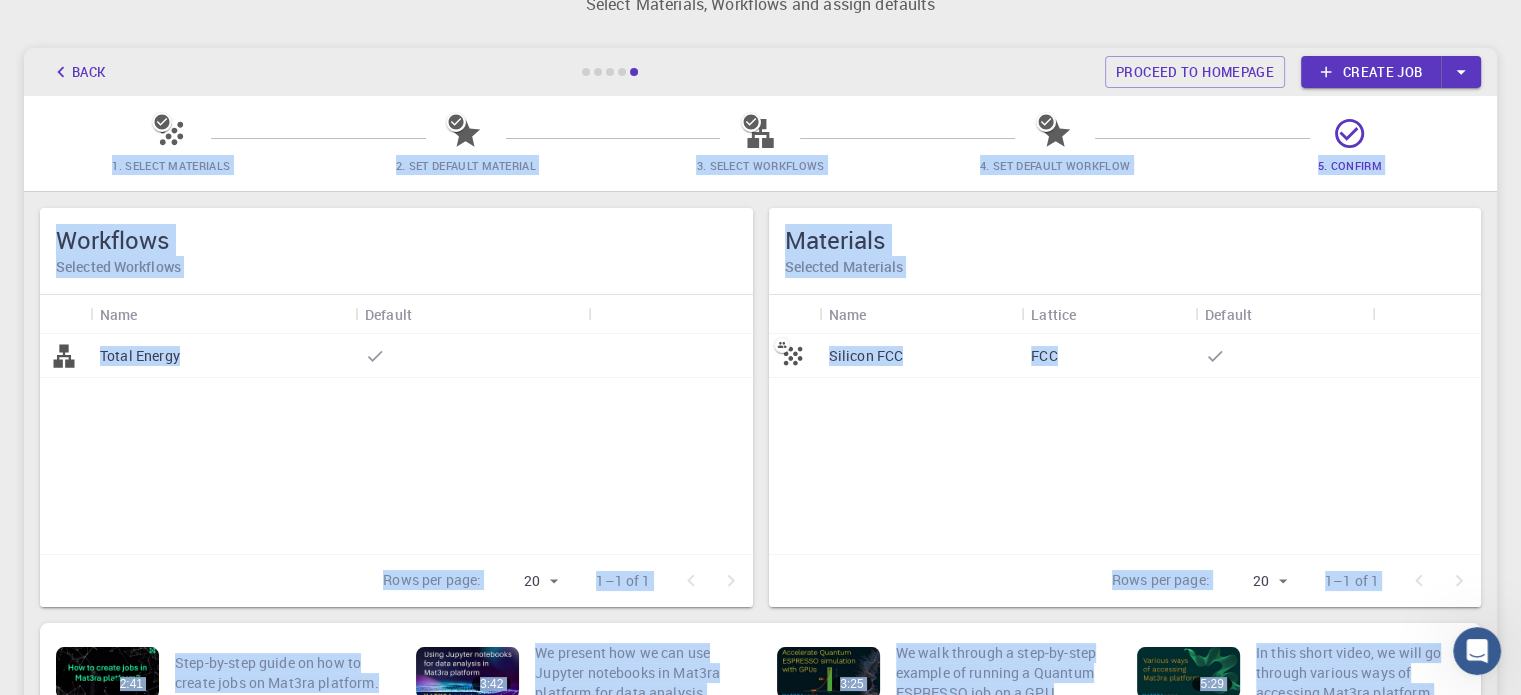 click 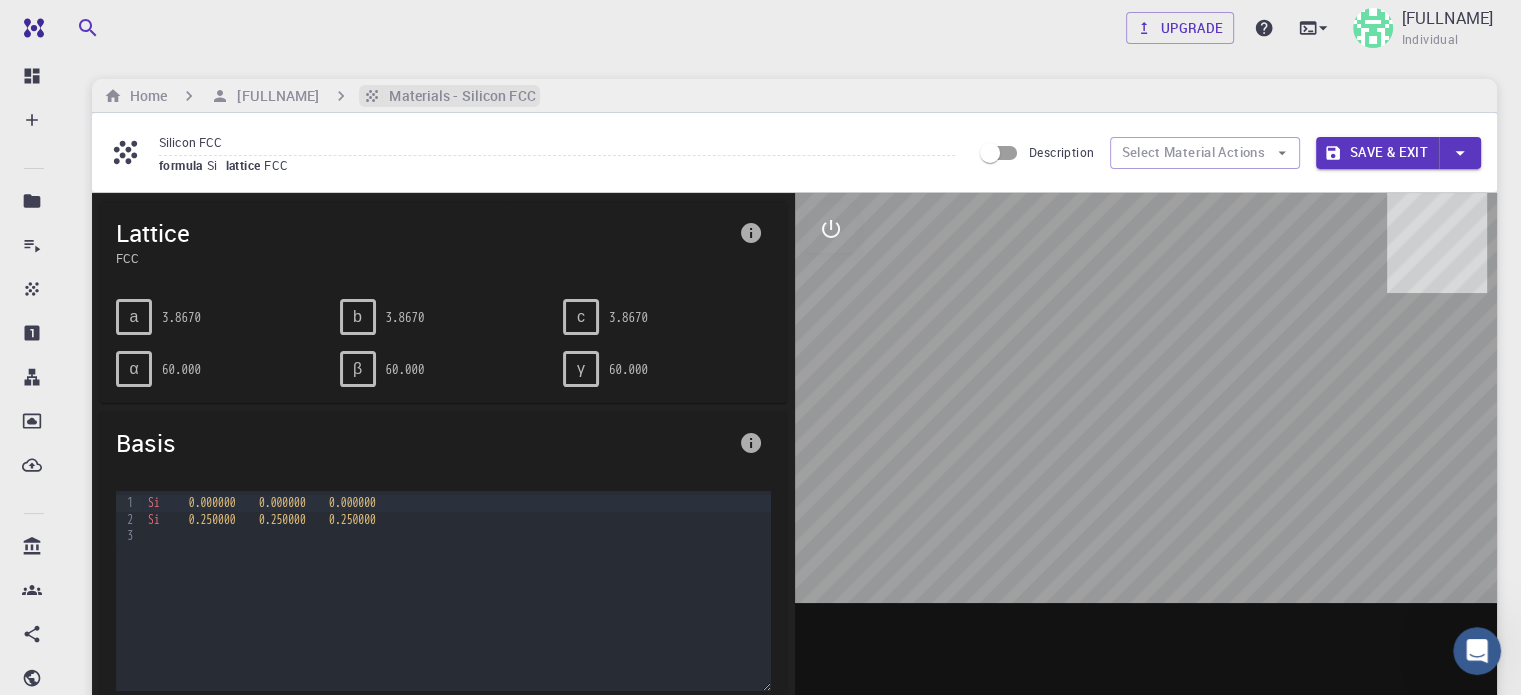 click on "Materials - Silicon FCC" at bounding box center [458, 96] 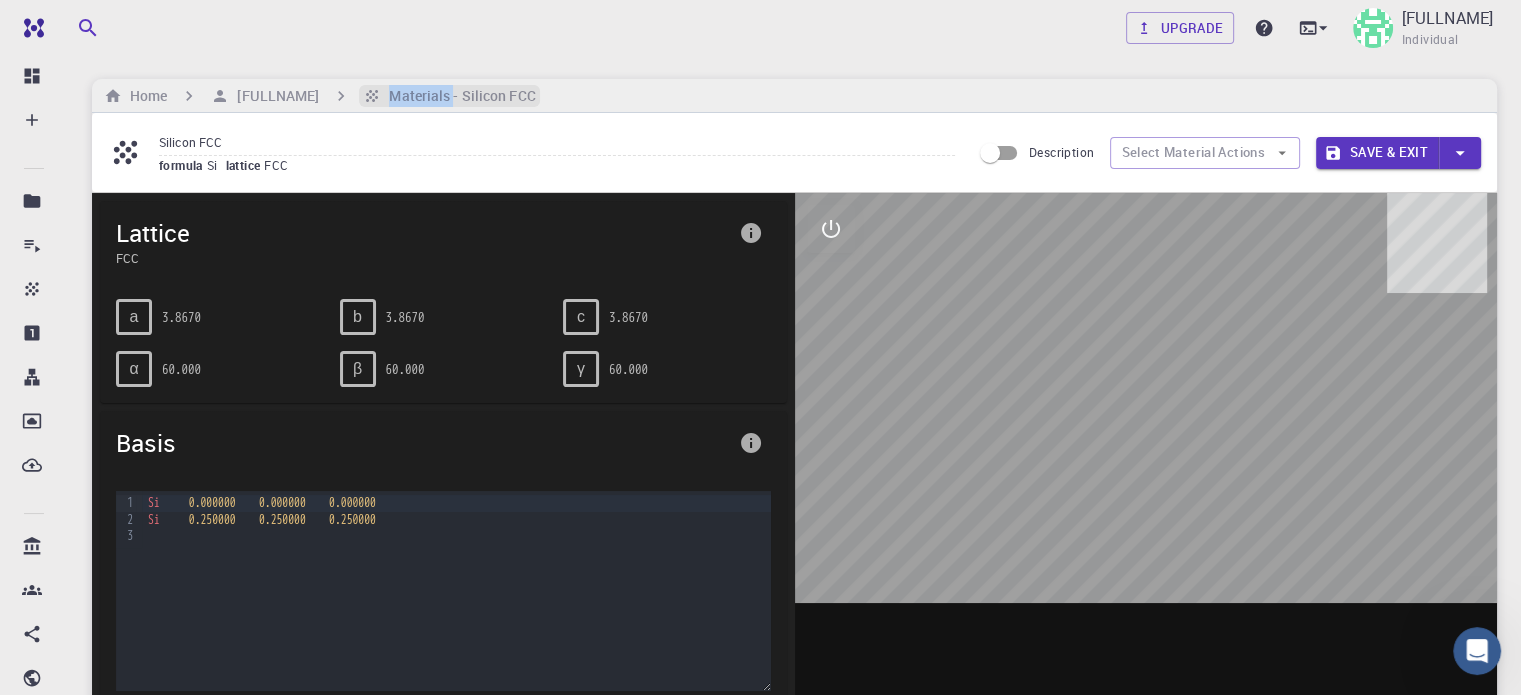 click on "Materials - Silicon FCC" at bounding box center [458, 96] 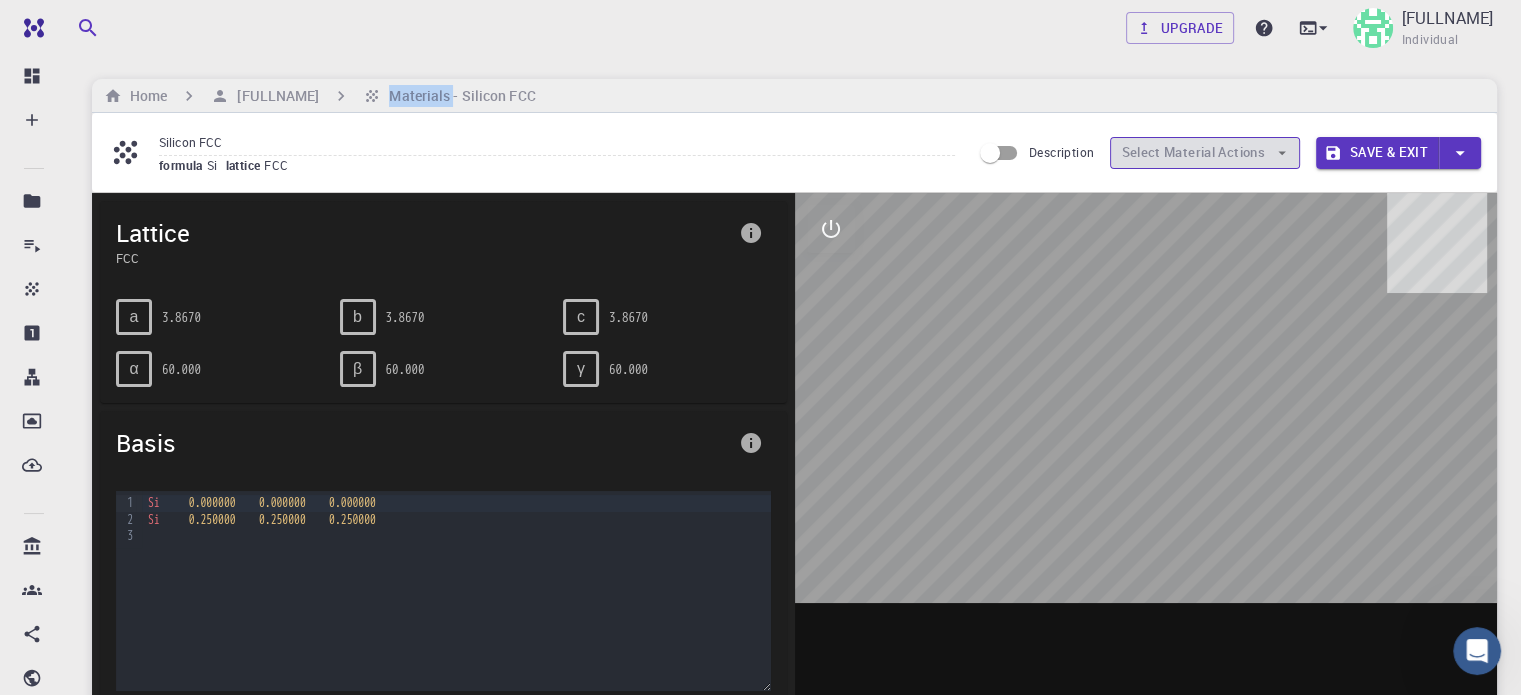 click 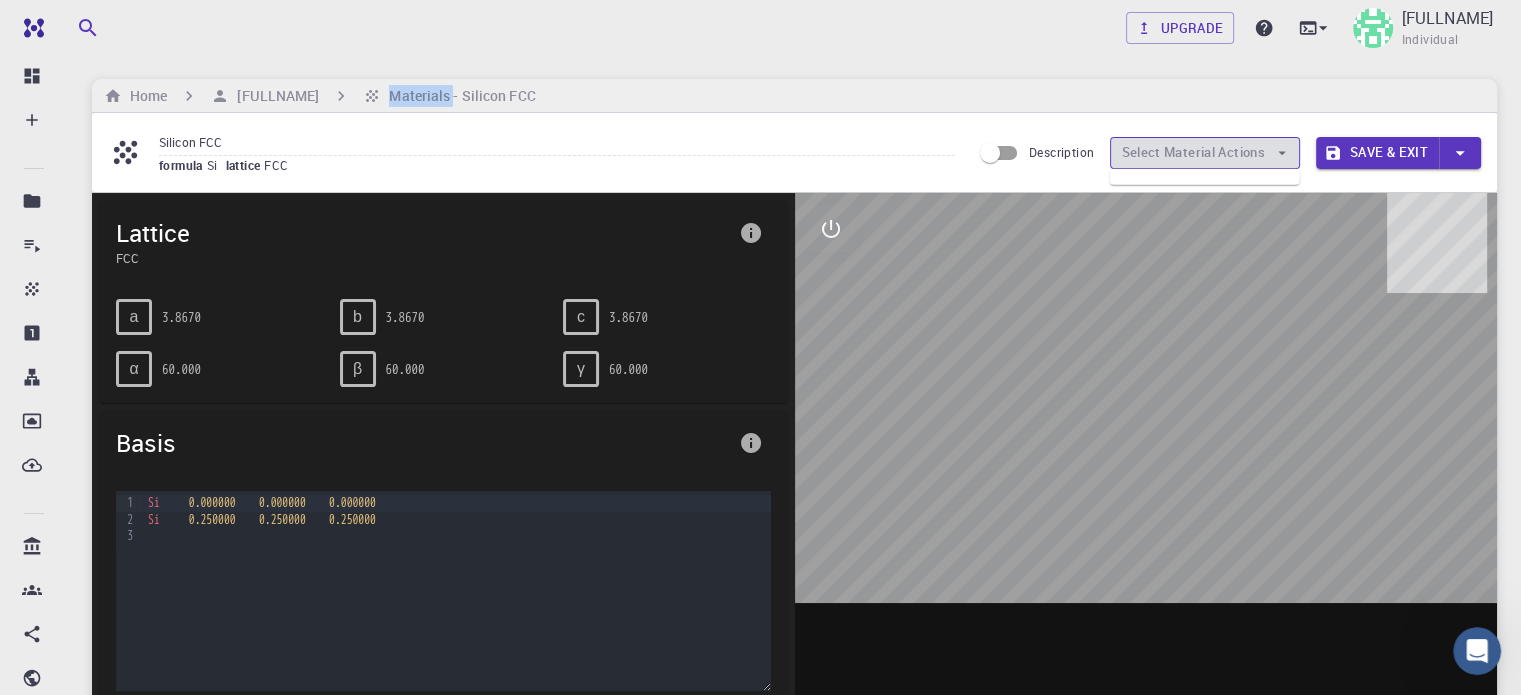 click on "Select Material Actions" at bounding box center [1205, 153] 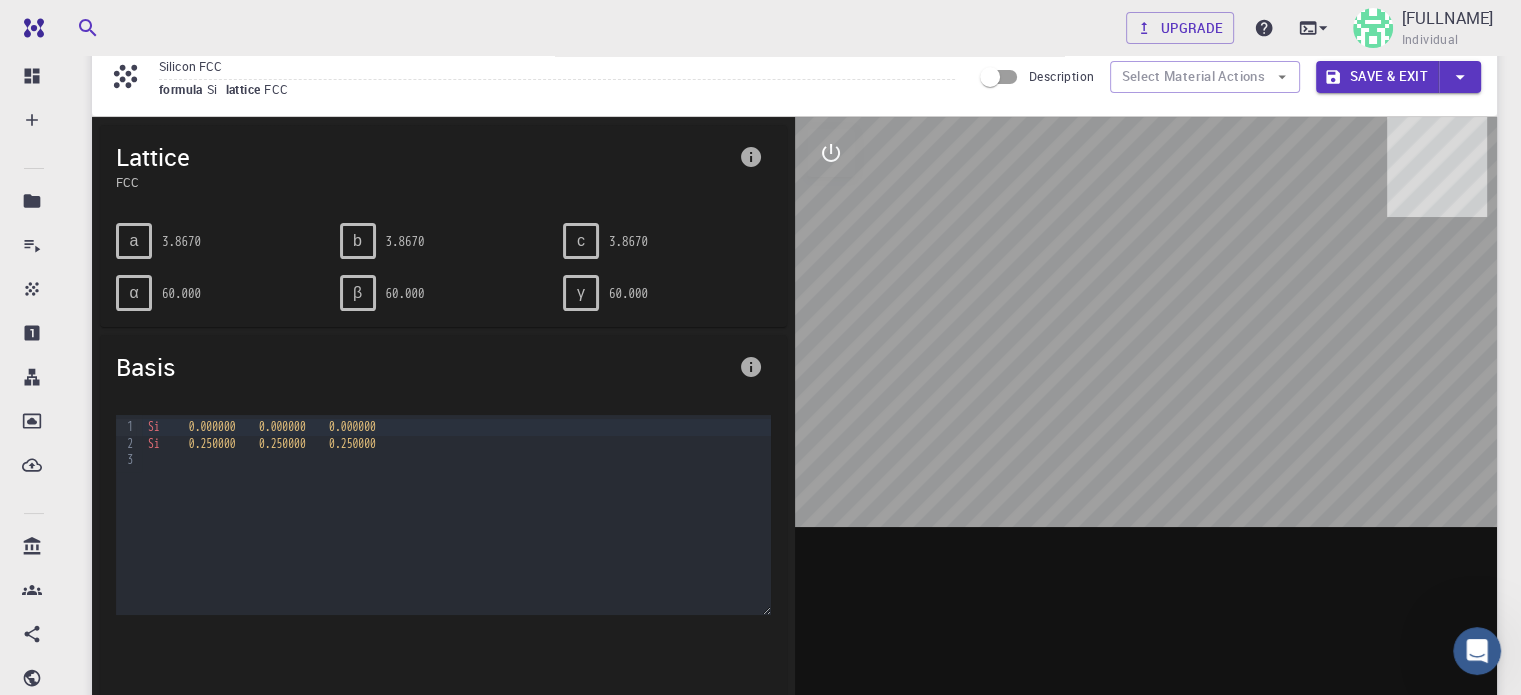 scroll, scrollTop: 0, scrollLeft: 0, axis: both 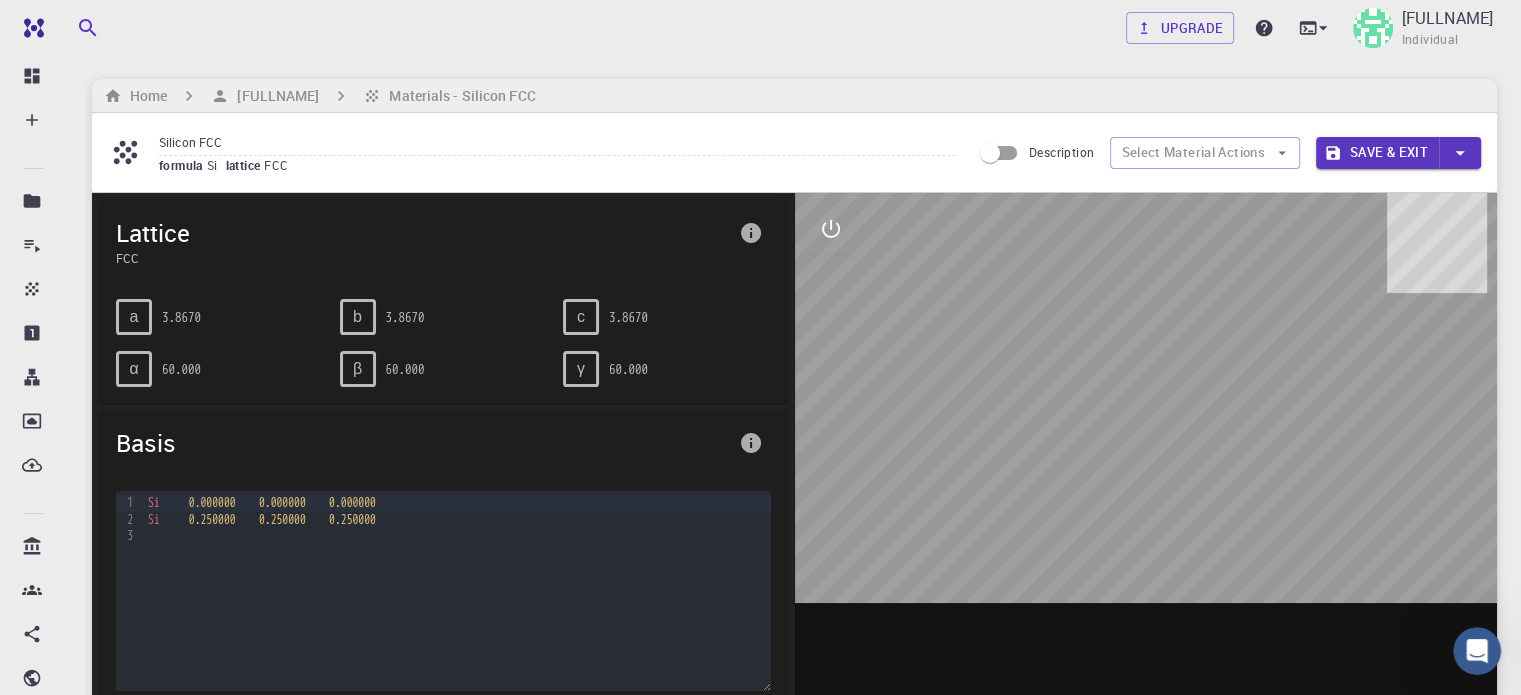 drag, startPoint x: 876, startPoint y: 443, endPoint x: 1287, endPoint y: 456, distance: 411.20554 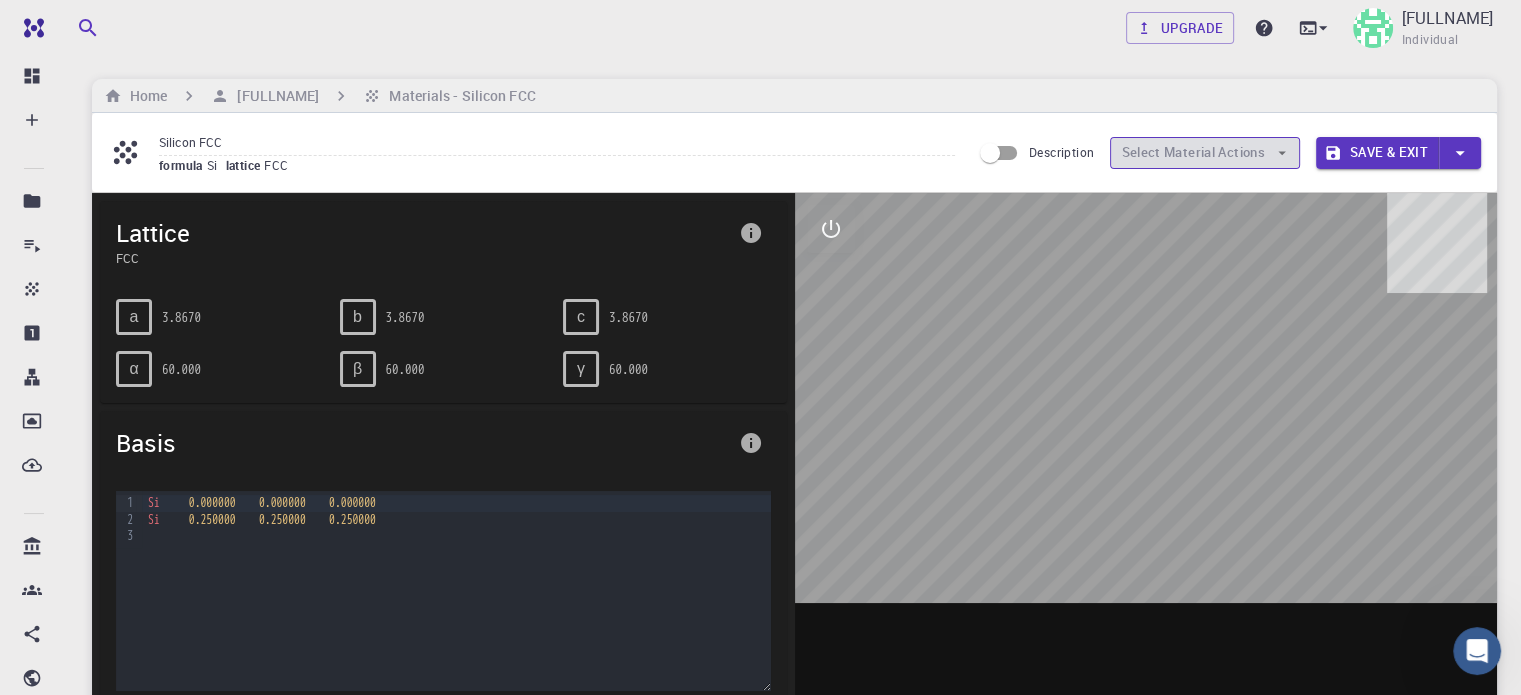 click 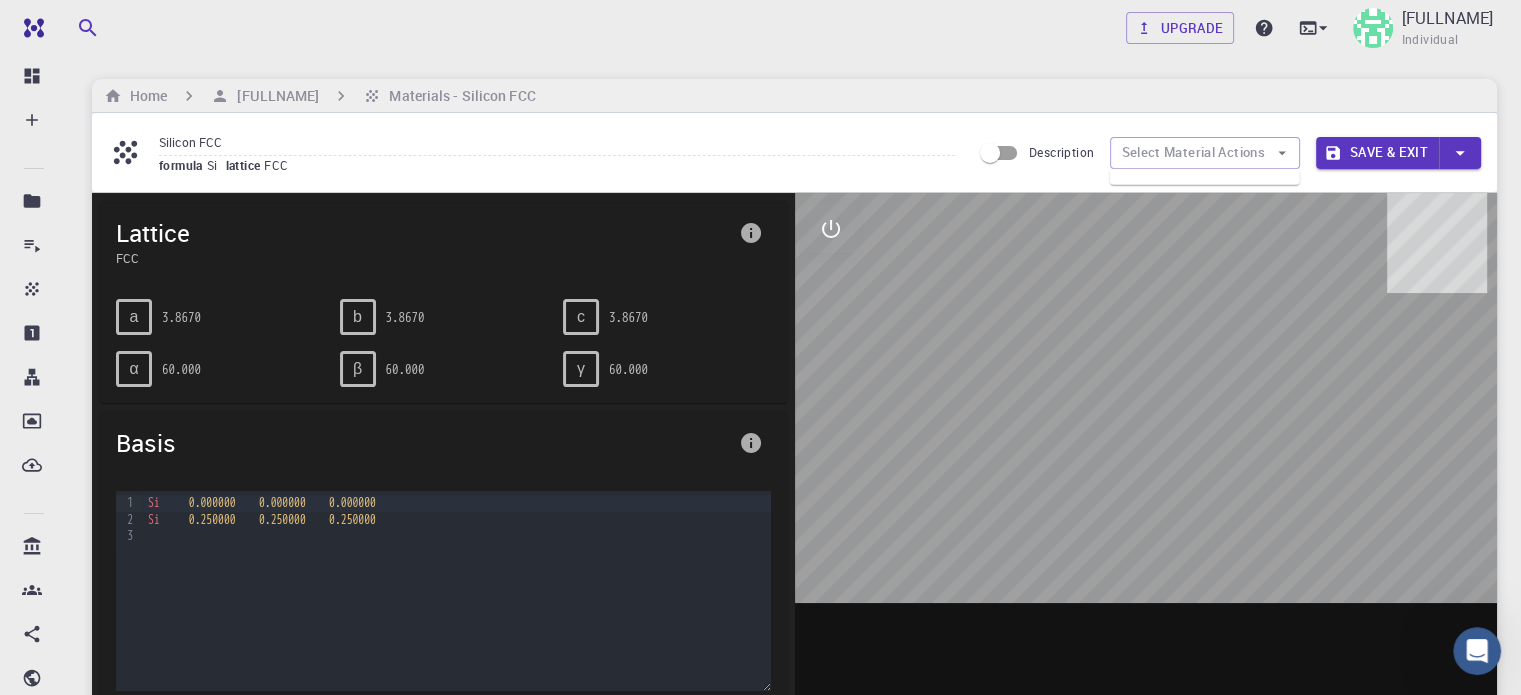 click 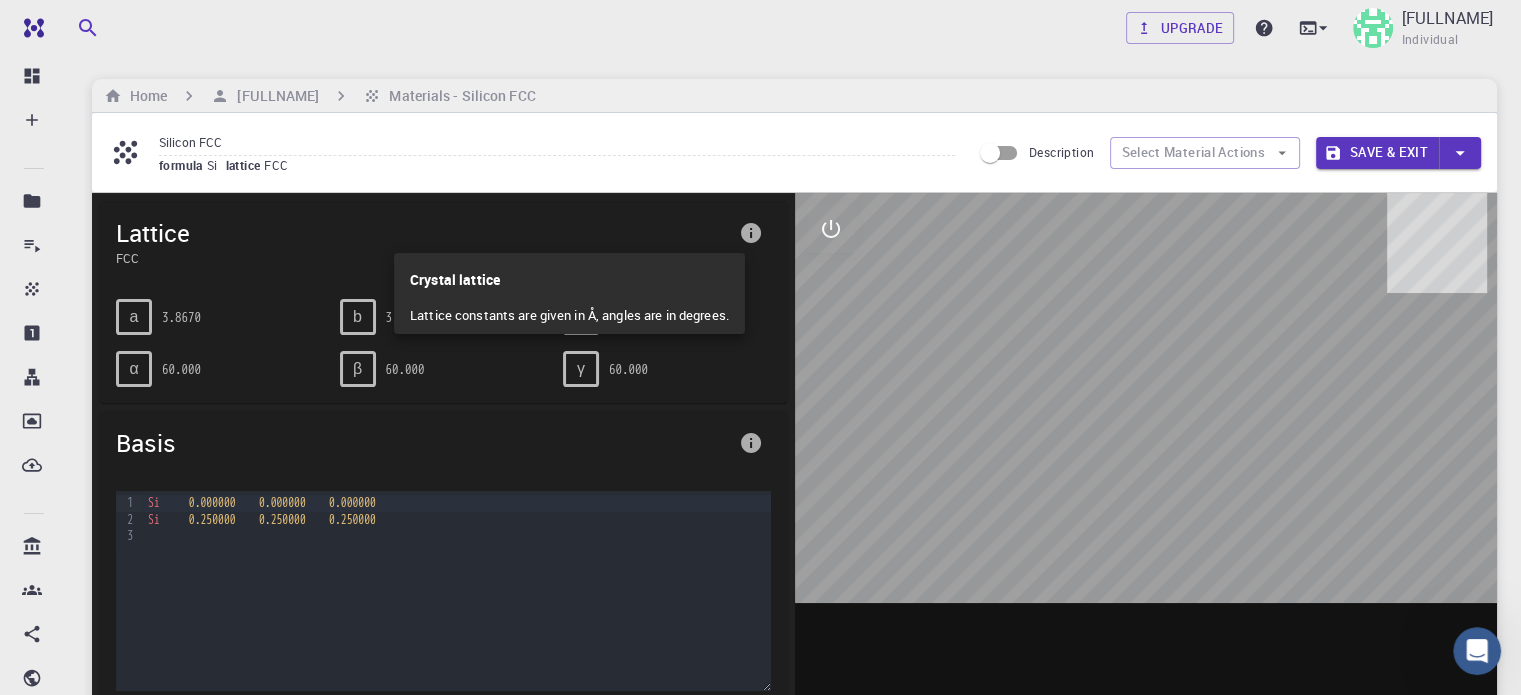 click at bounding box center (760, 347) 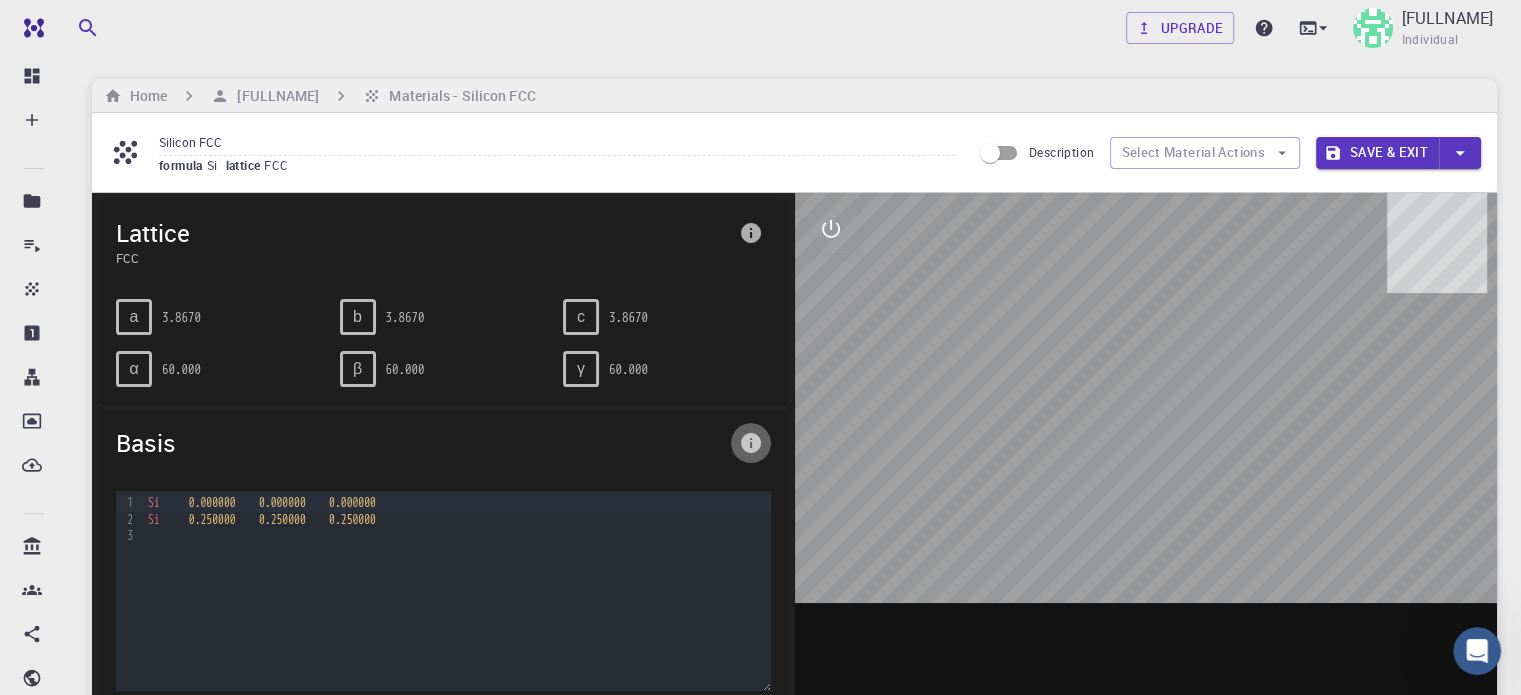 click 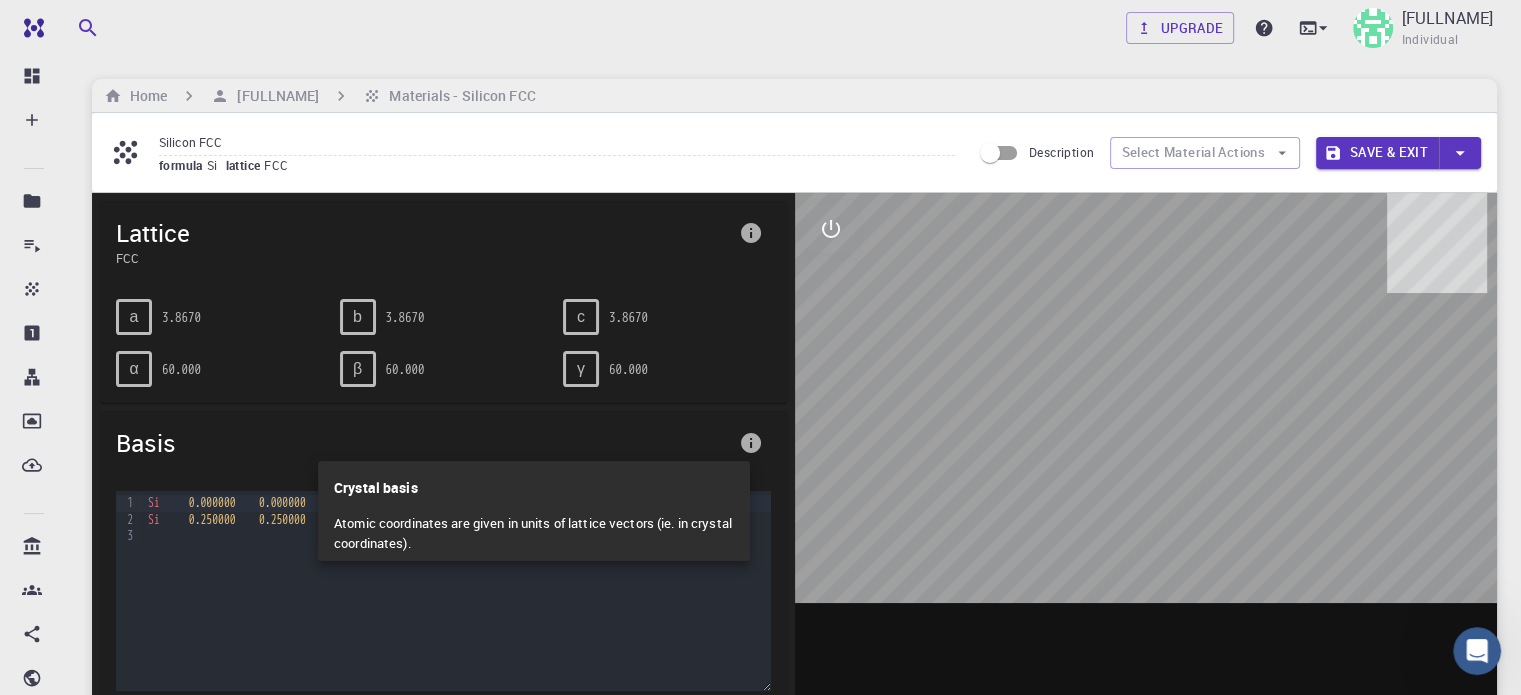 click at bounding box center (760, 347) 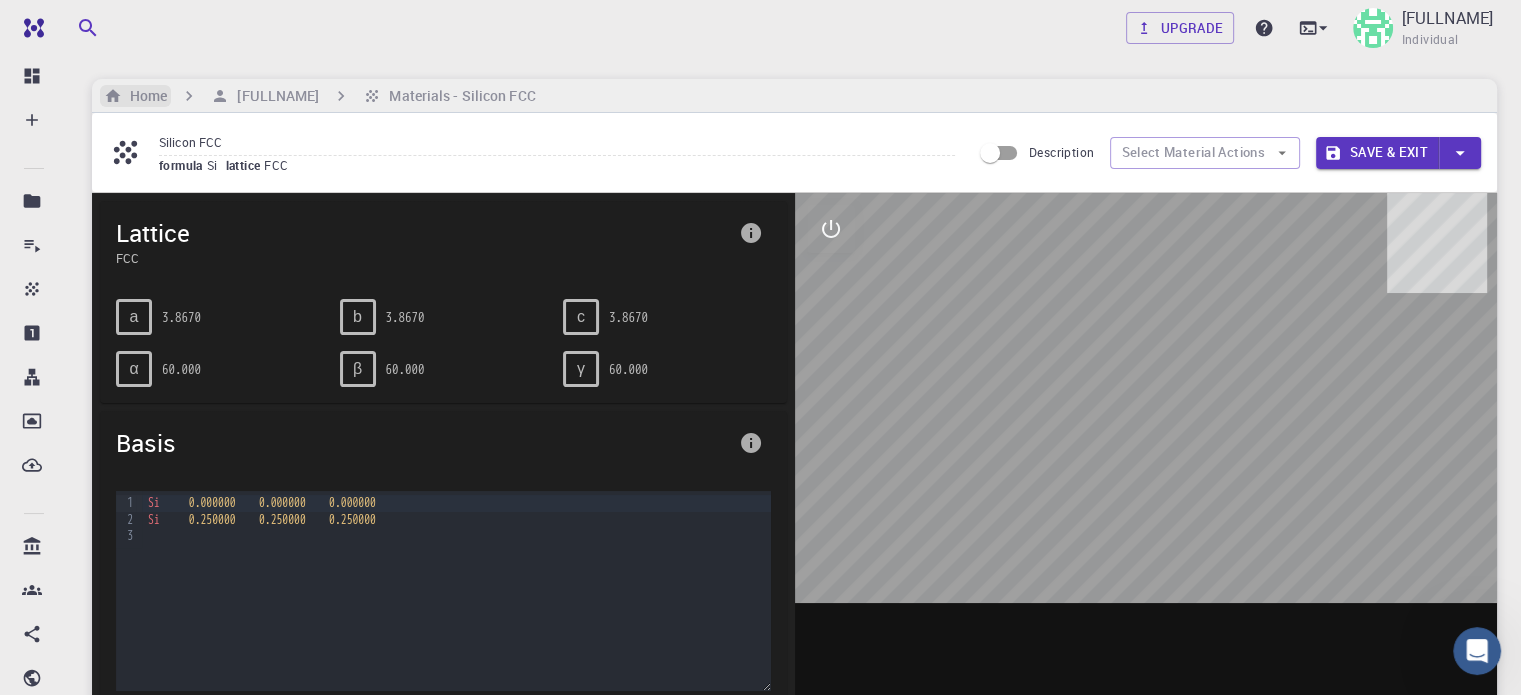 click on "Home" at bounding box center (144, 96) 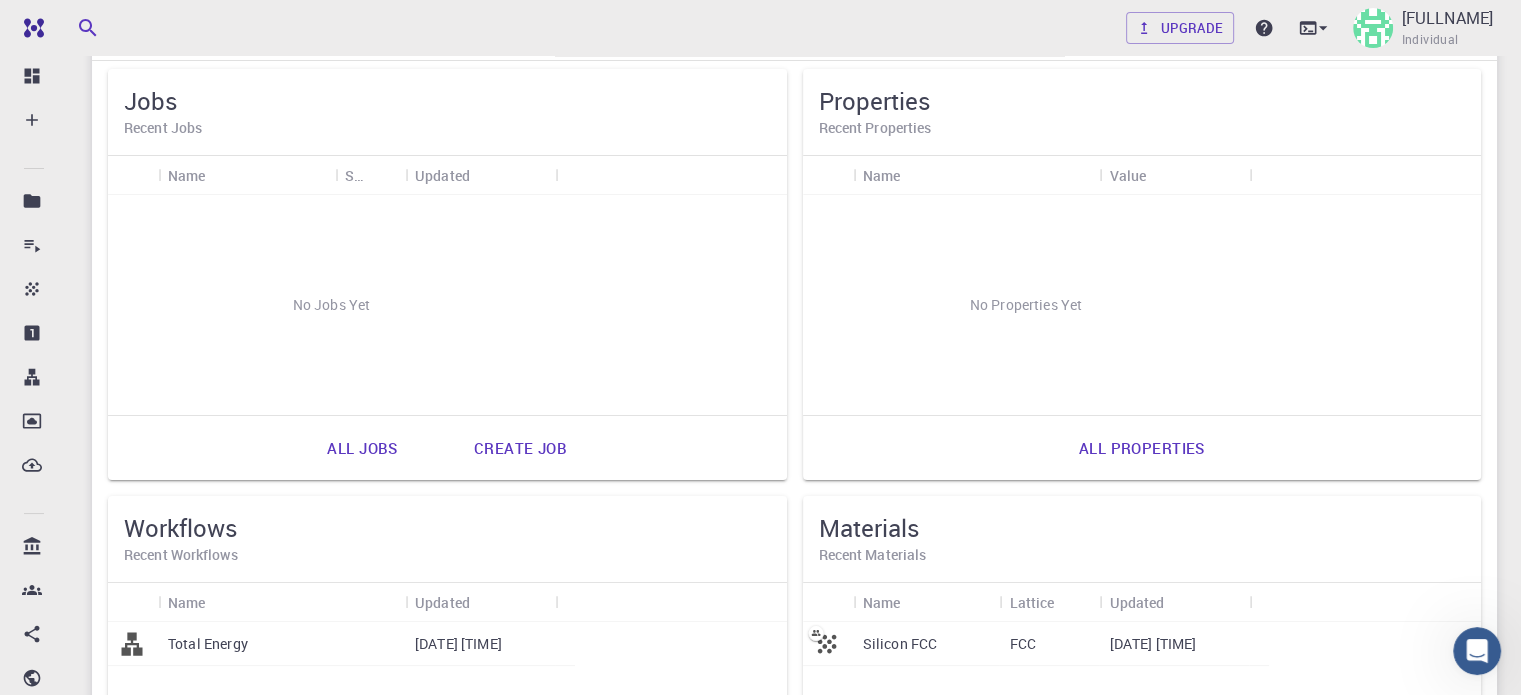 scroll, scrollTop: 400, scrollLeft: 0, axis: vertical 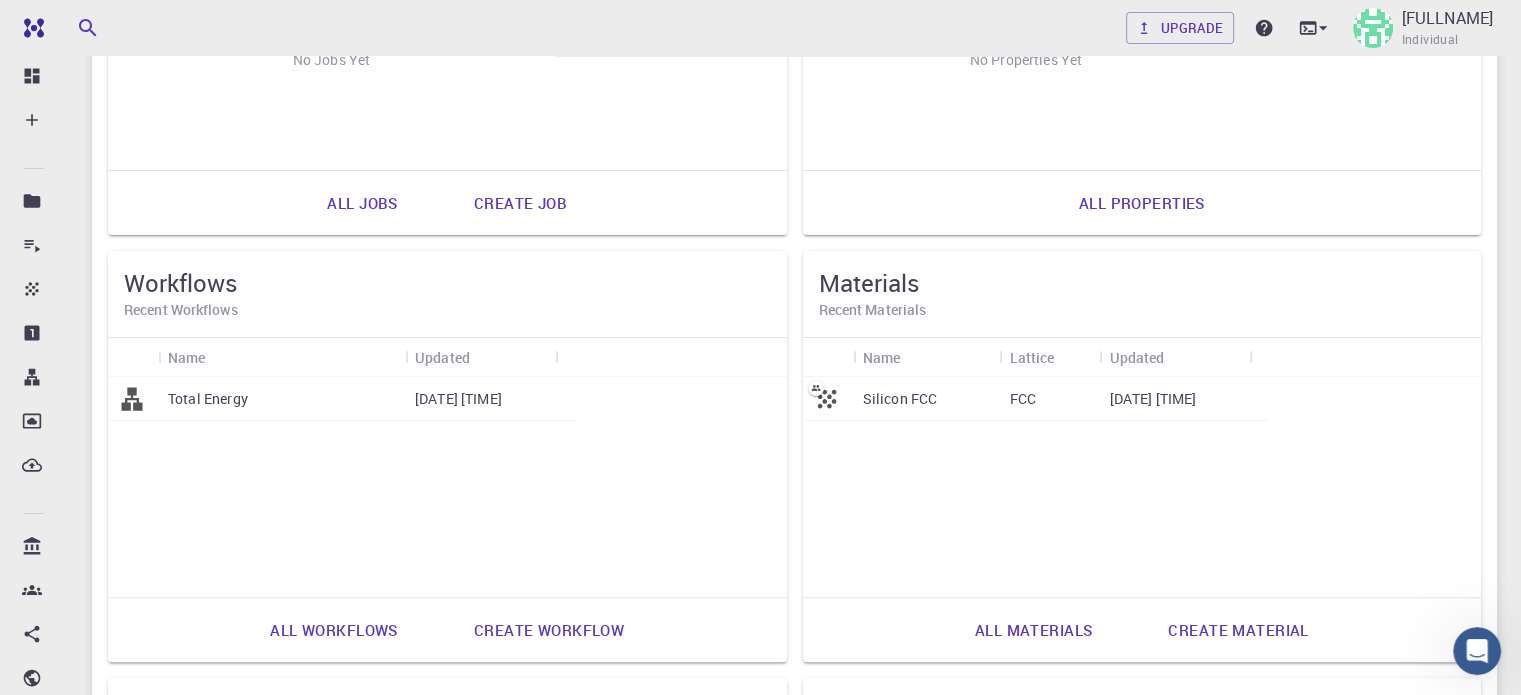 click on "All materials" at bounding box center [1034, 630] 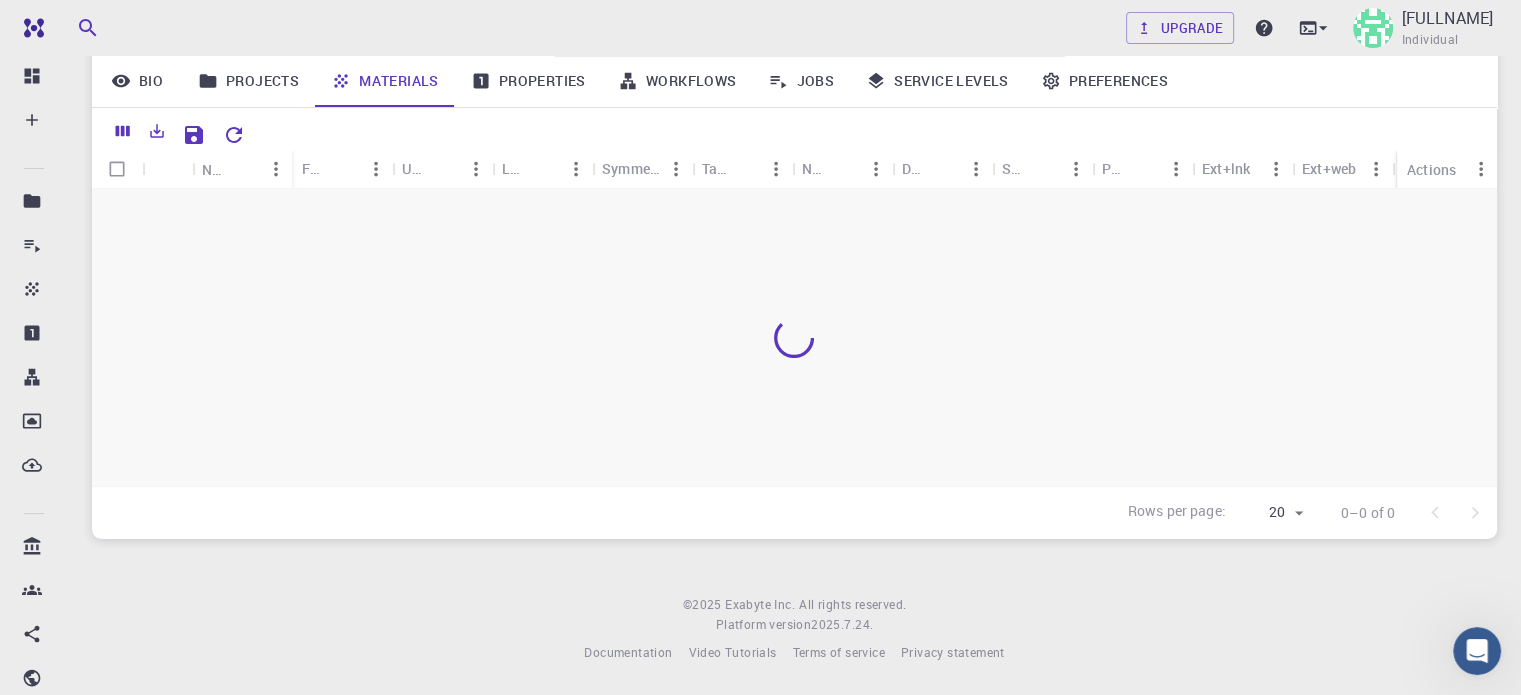 scroll, scrollTop: 222, scrollLeft: 0, axis: vertical 